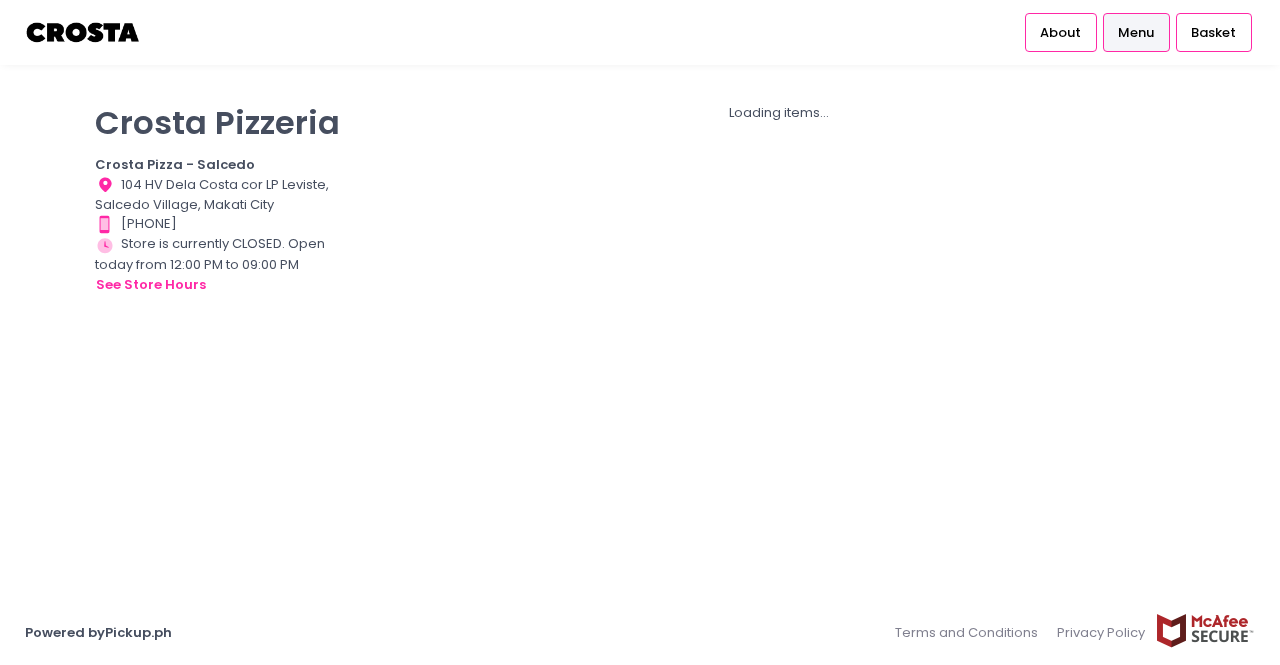 scroll, scrollTop: 0, scrollLeft: 0, axis: both 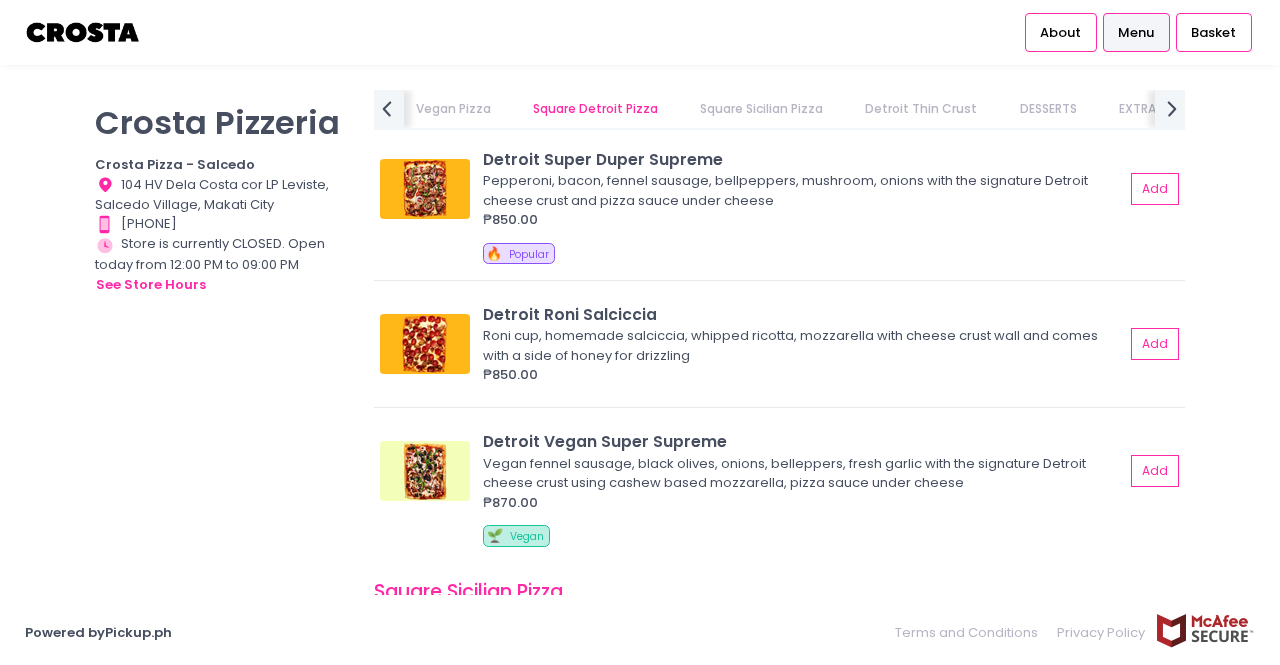click on "Square Sicilian Pizza" at bounding box center [762, 109] 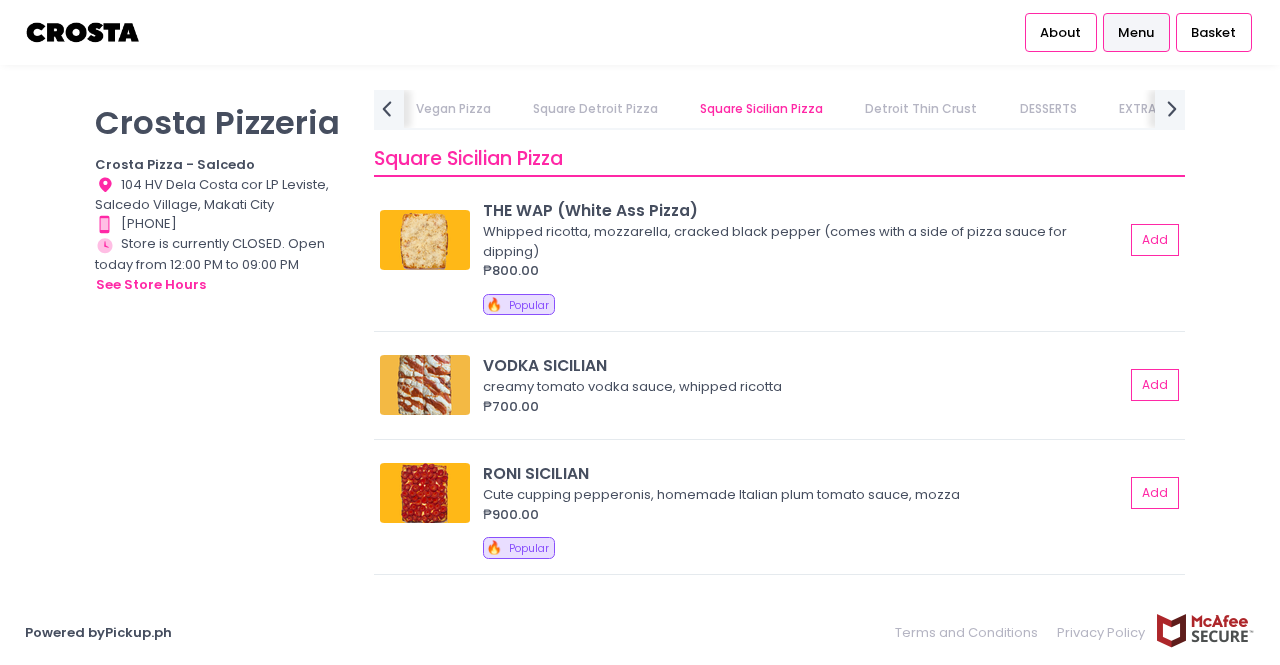 click on "Square Detroit Pizza" at bounding box center [595, 109] 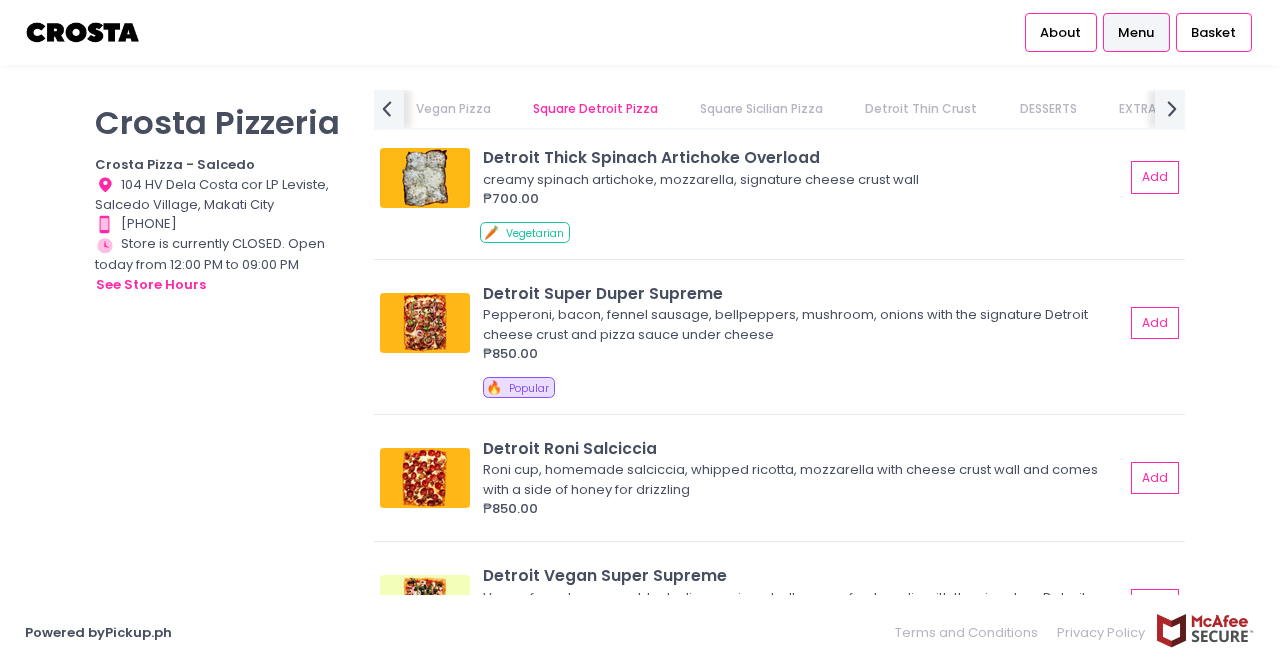 scroll, scrollTop: 1813, scrollLeft: 0, axis: vertical 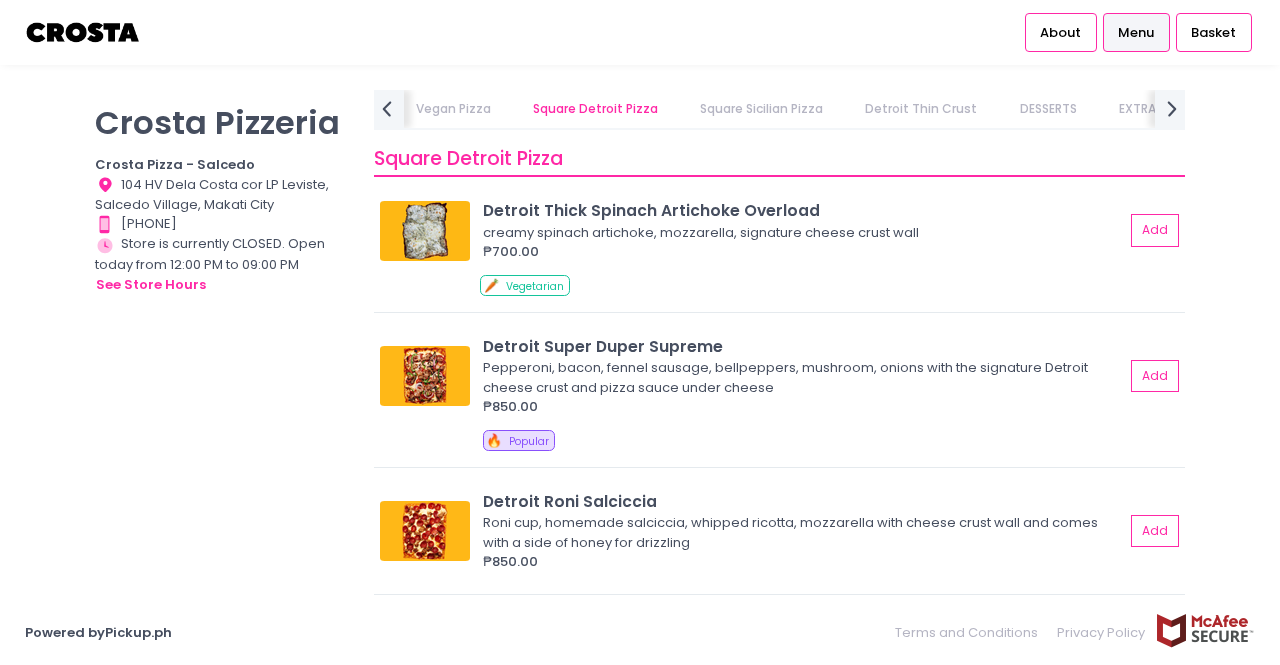 click on "Square Sicilian Pizza" at bounding box center [762, 109] 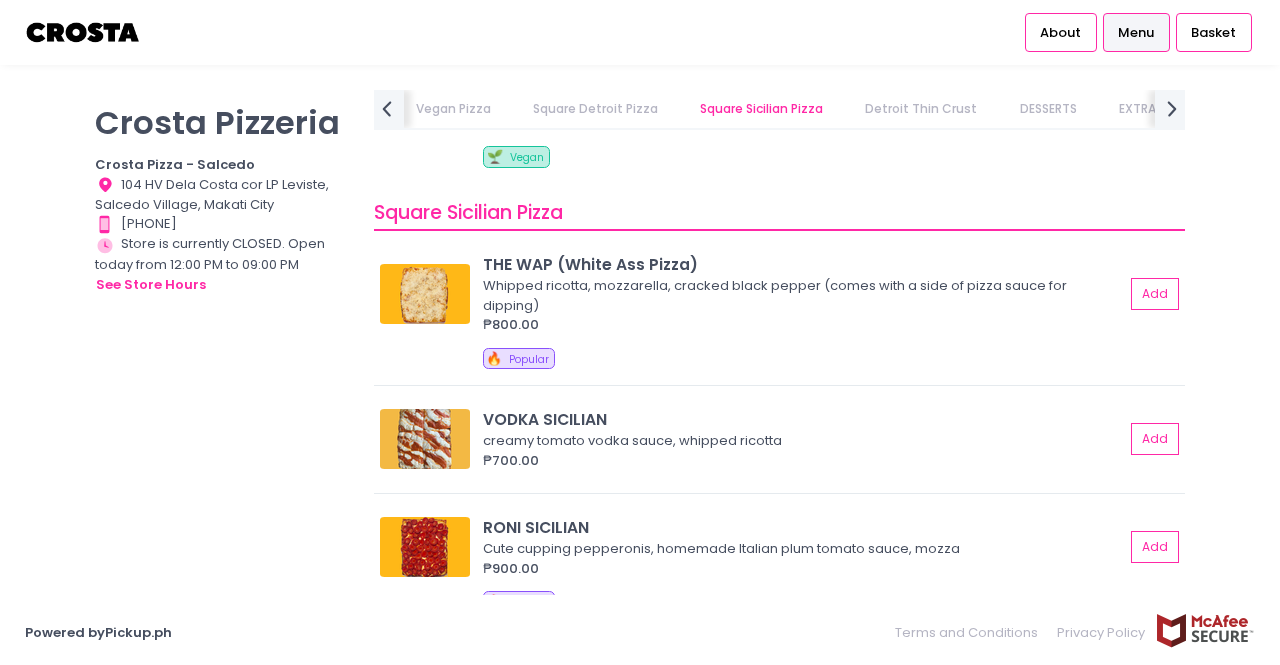 scroll, scrollTop: 2433, scrollLeft: 0, axis: vertical 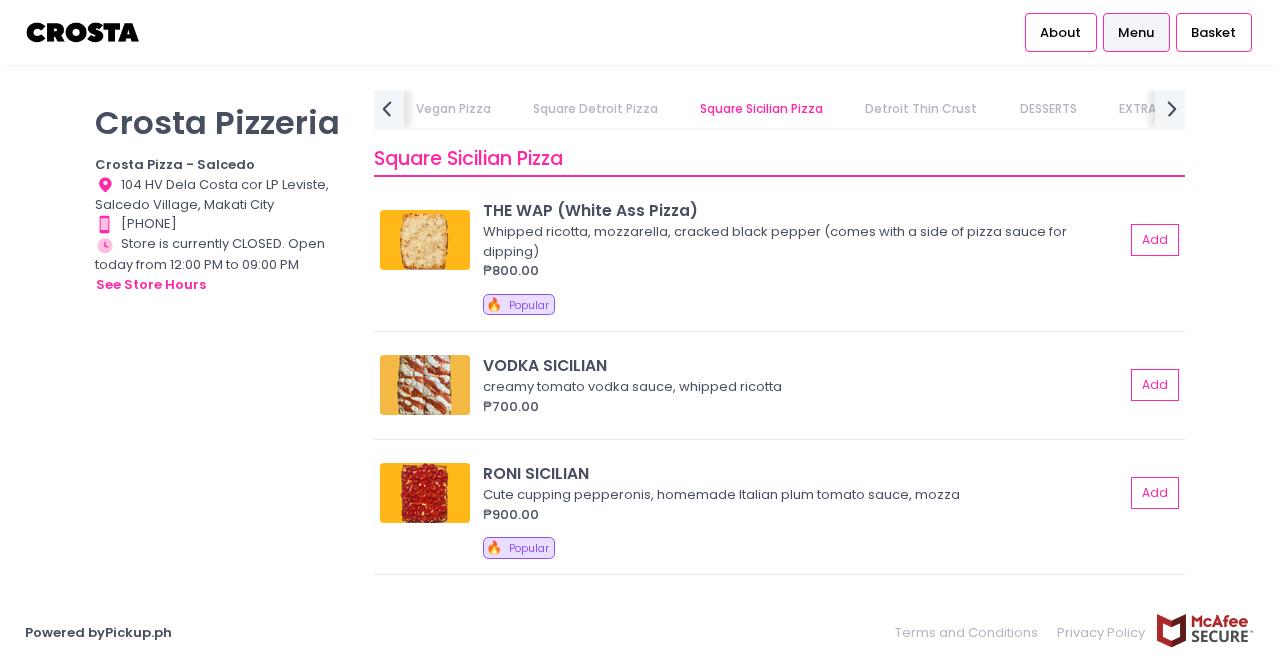 click on "Detroit Thin Crust" at bounding box center (921, 109) 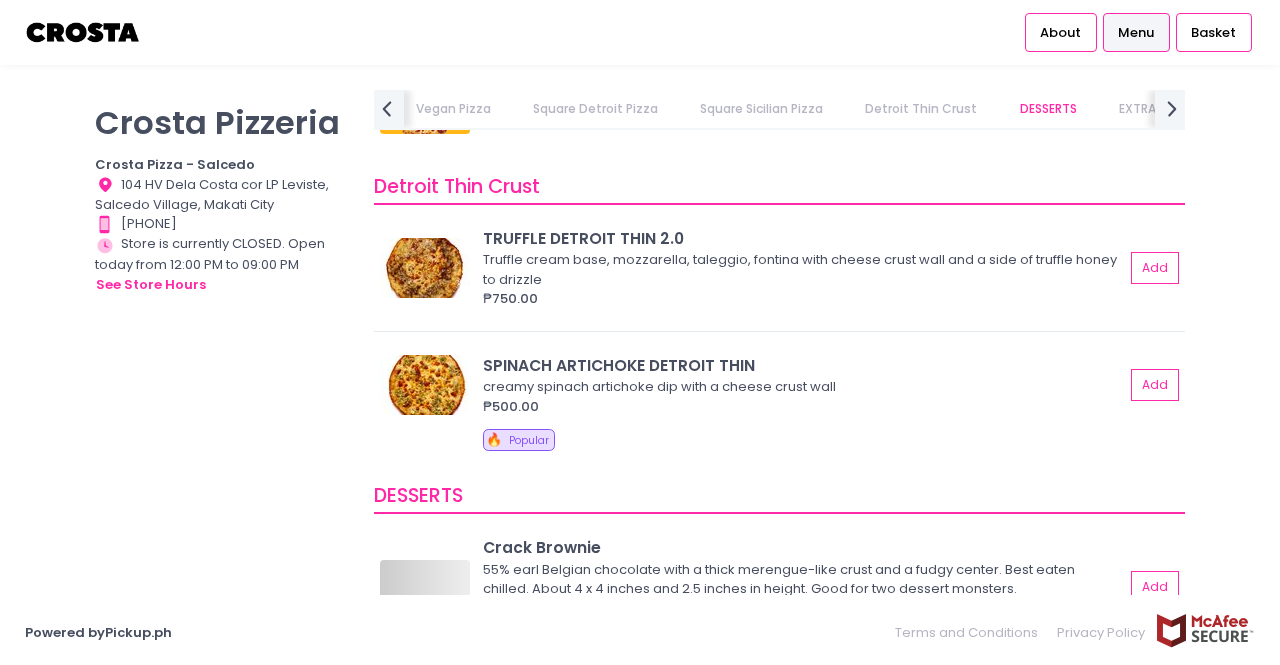 scroll, scrollTop: 2986, scrollLeft: 0, axis: vertical 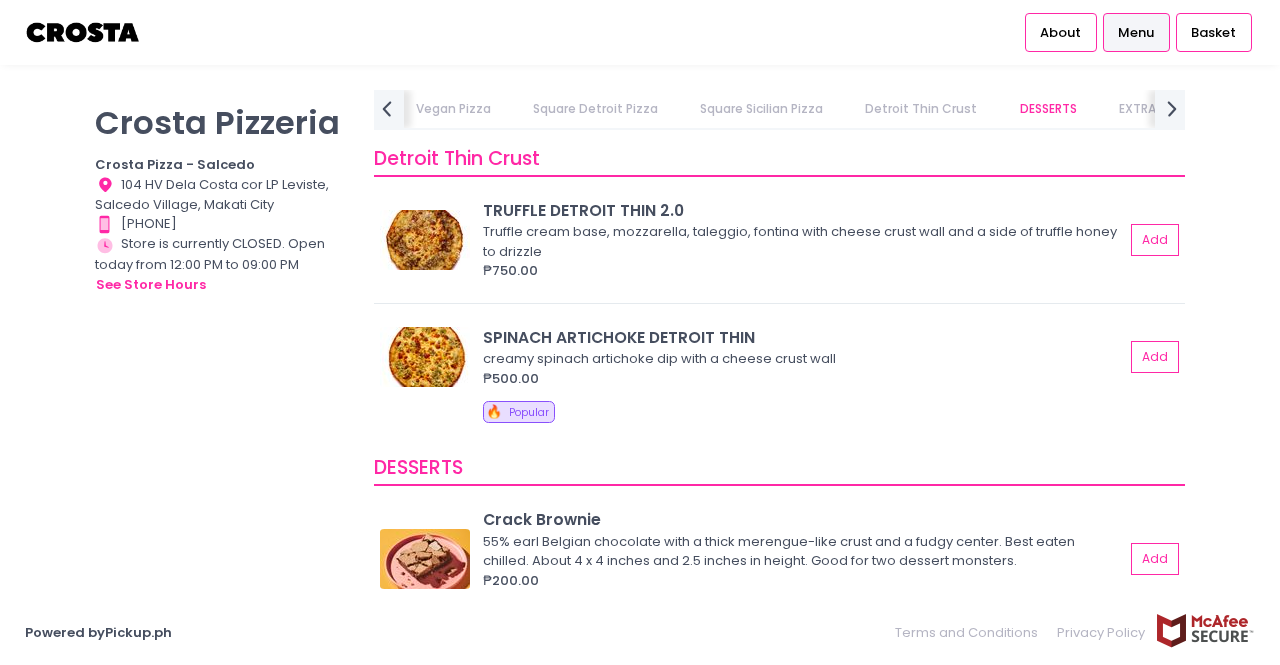 click on "DESSERTS" at bounding box center [1048, 109] 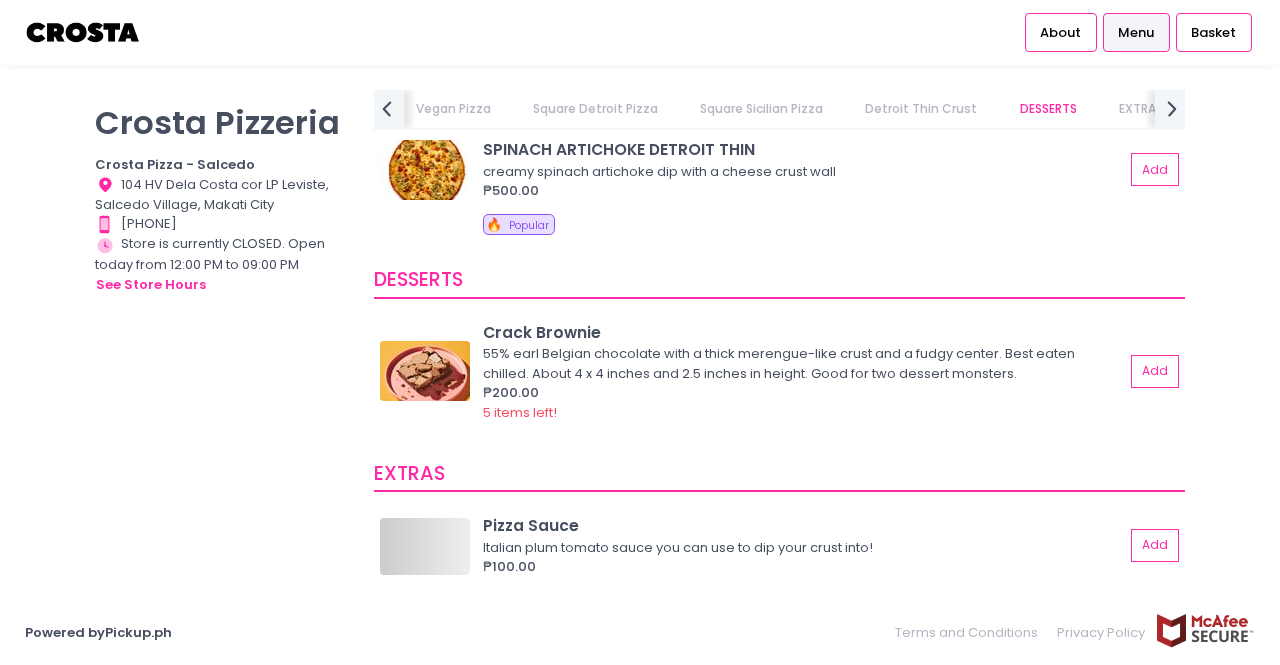 scroll, scrollTop: 3295, scrollLeft: 0, axis: vertical 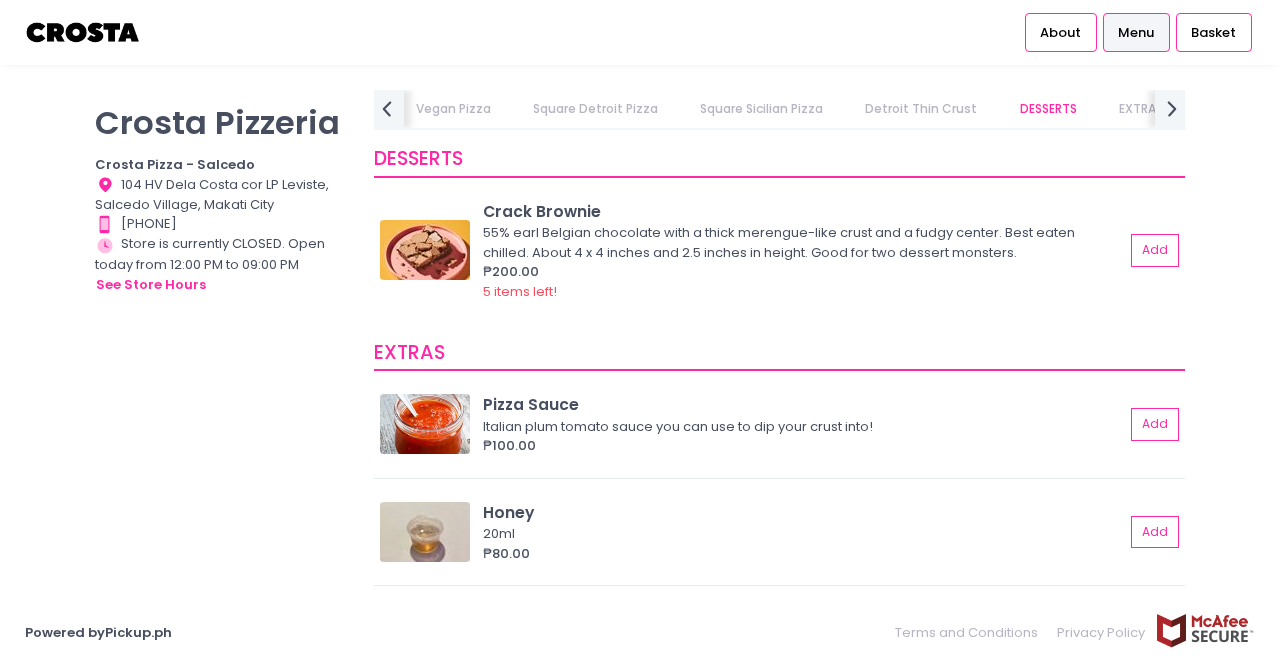 click on "EXTRAS" at bounding box center [1140, 109] 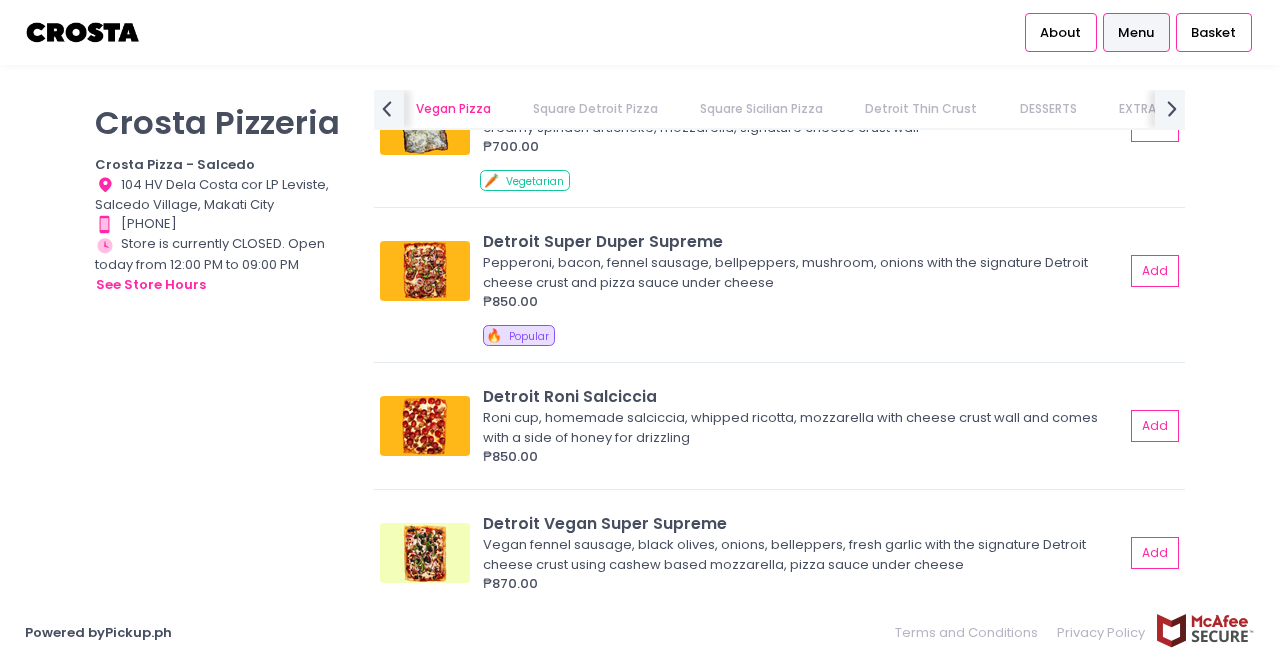 scroll, scrollTop: 945, scrollLeft: 0, axis: vertical 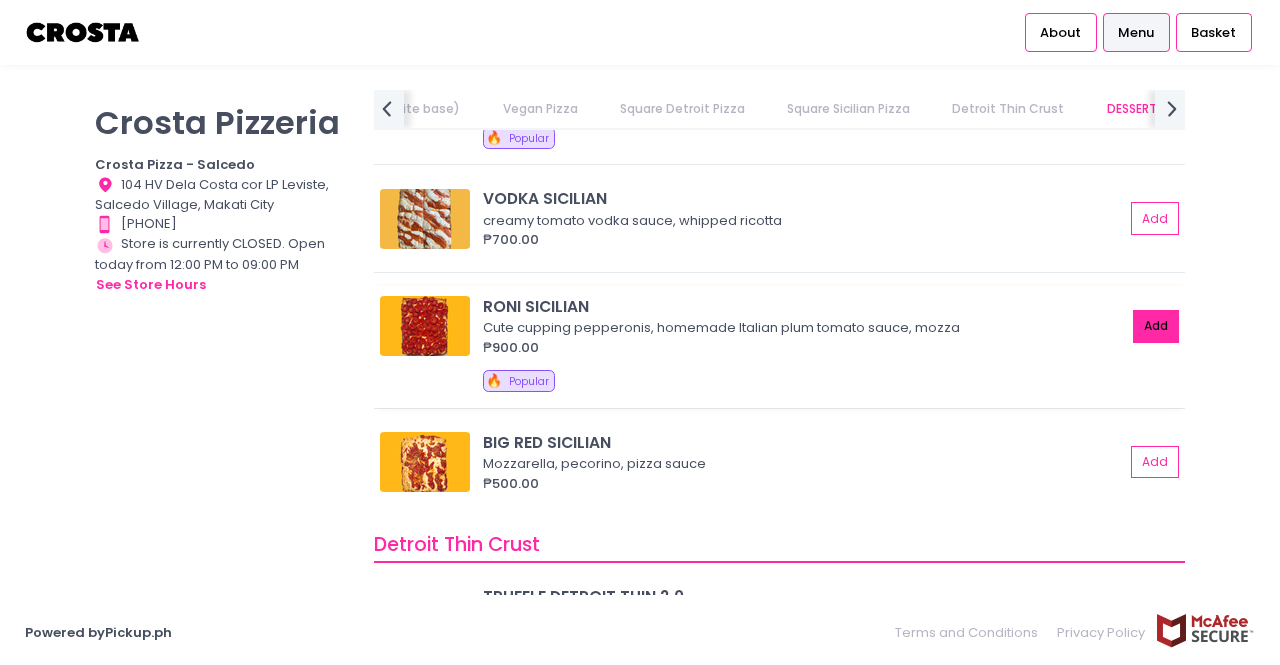 click on "Add" at bounding box center [1156, 326] 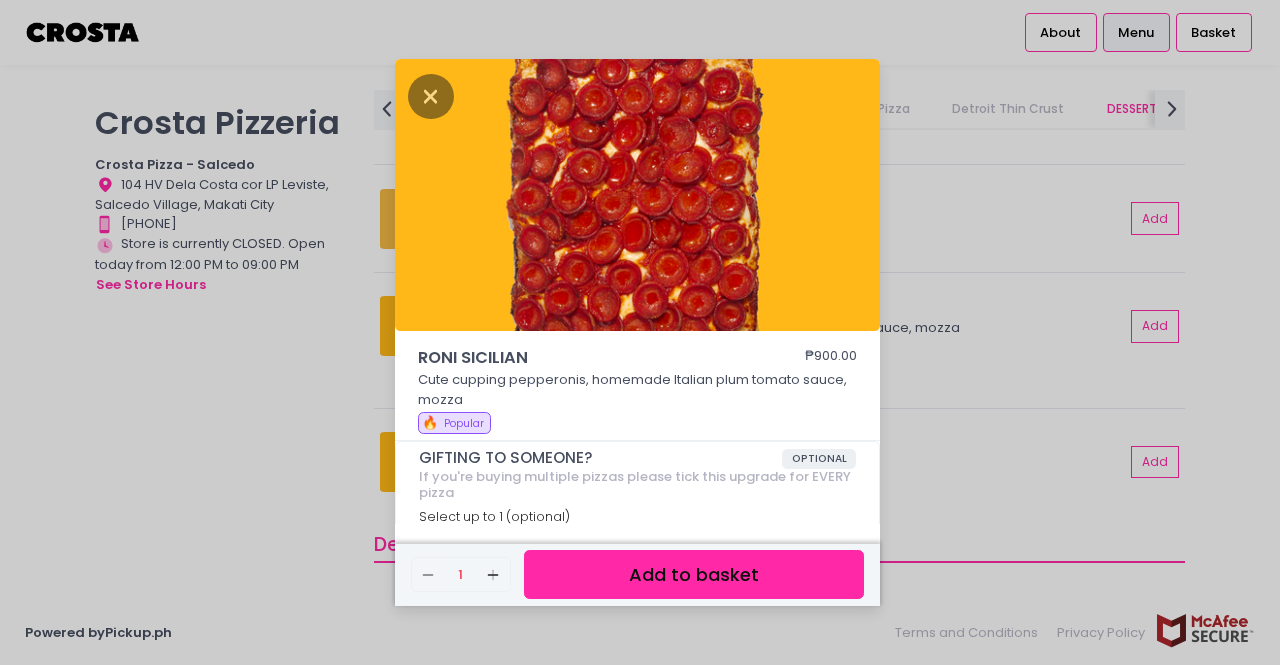 scroll, scrollTop: 38, scrollLeft: 0, axis: vertical 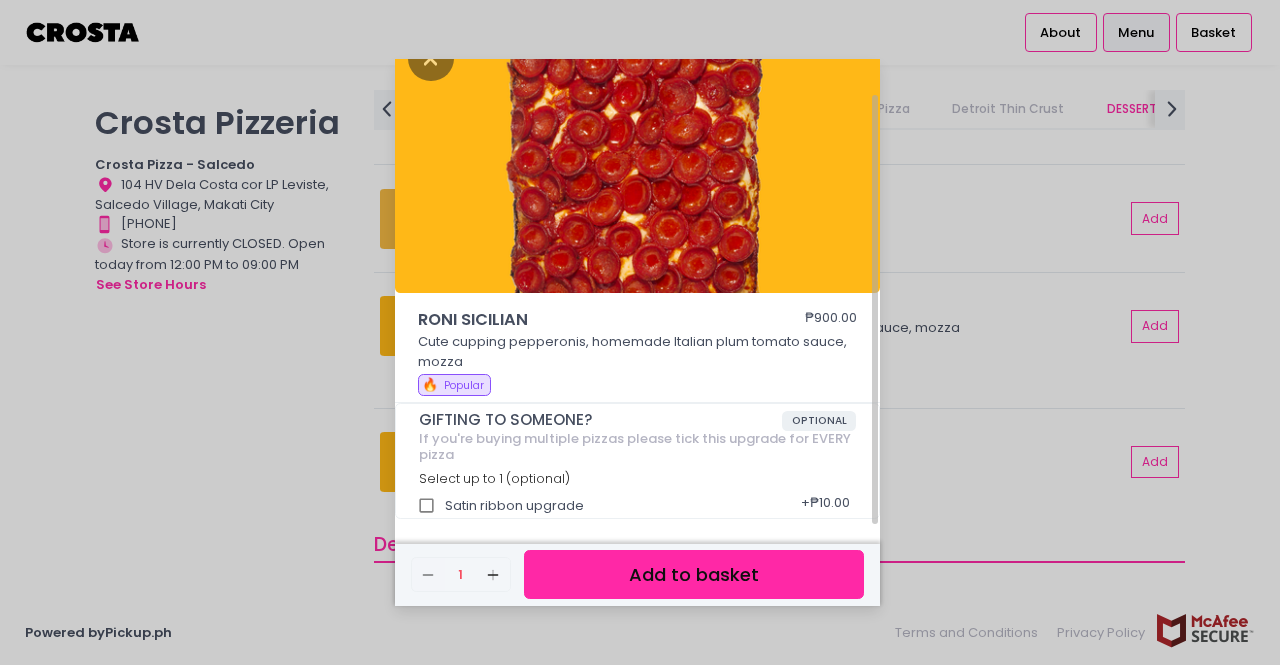 click on "Add to basket" at bounding box center (694, 574) 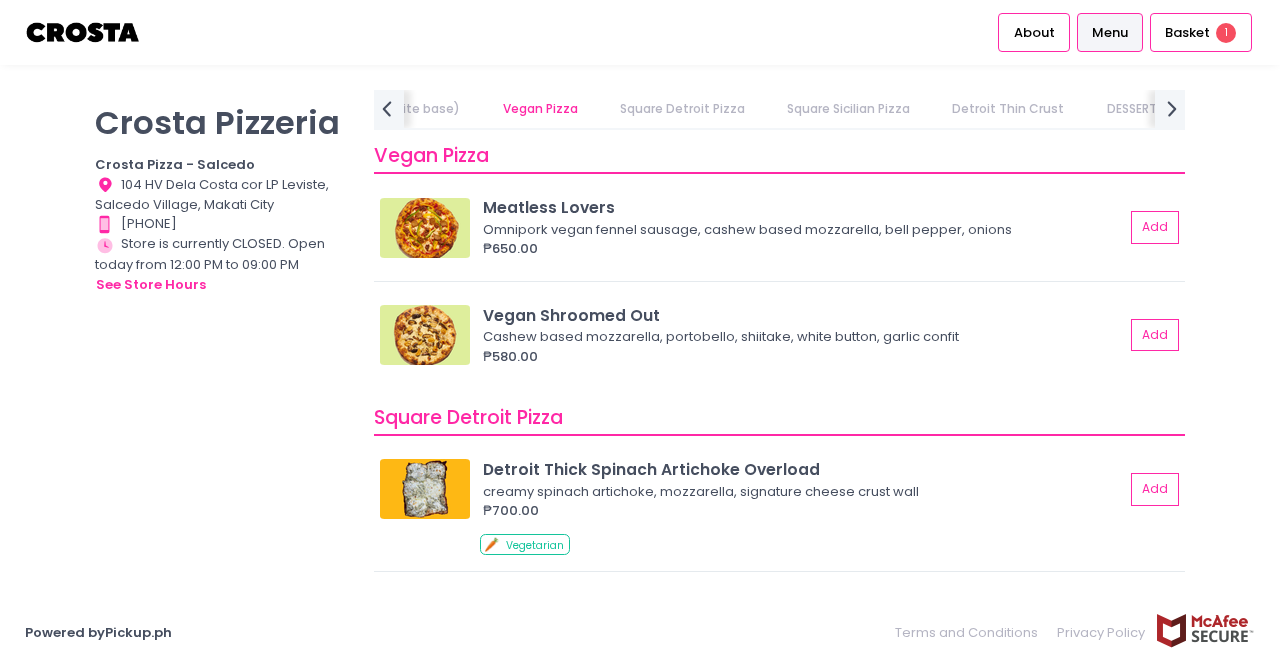 scroll, scrollTop: 1400, scrollLeft: 0, axis: vertical 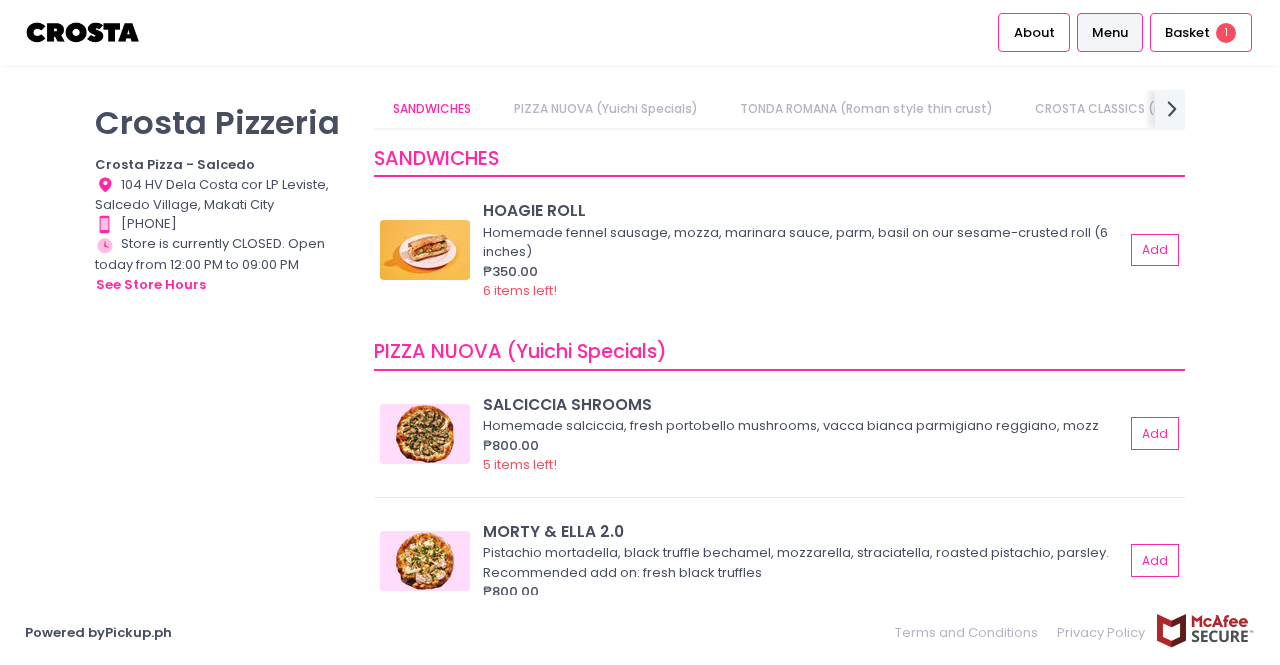 click on "Menu" at bounding box center [1110, 32] 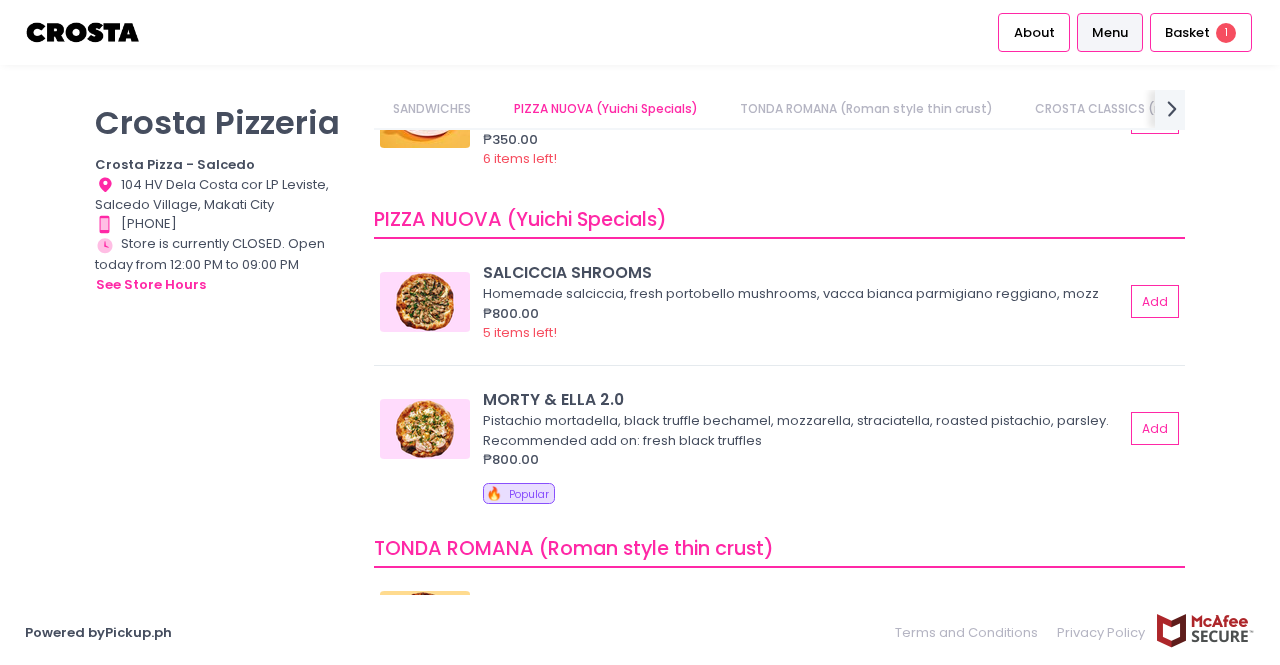 scroll, scrollTop: 193, scrollLeft: 0, axis: vertical 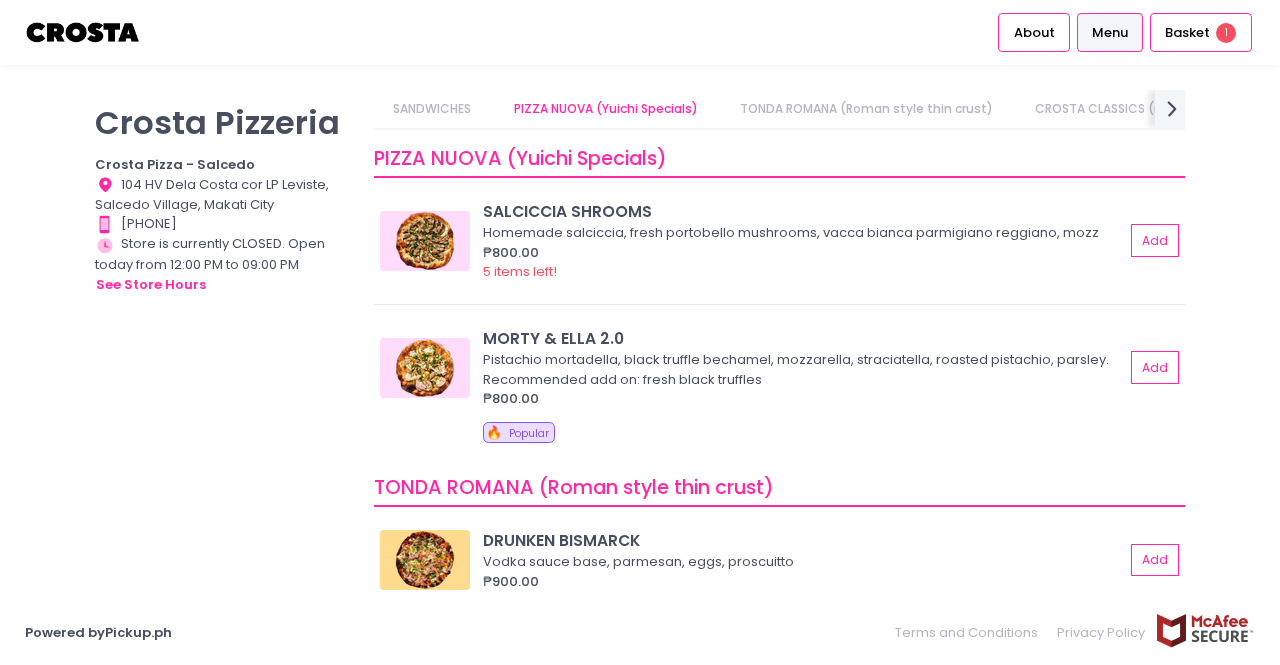 click on "TONDA ROMANA (Roman style thin crust)" at bounding box center [866, 109] 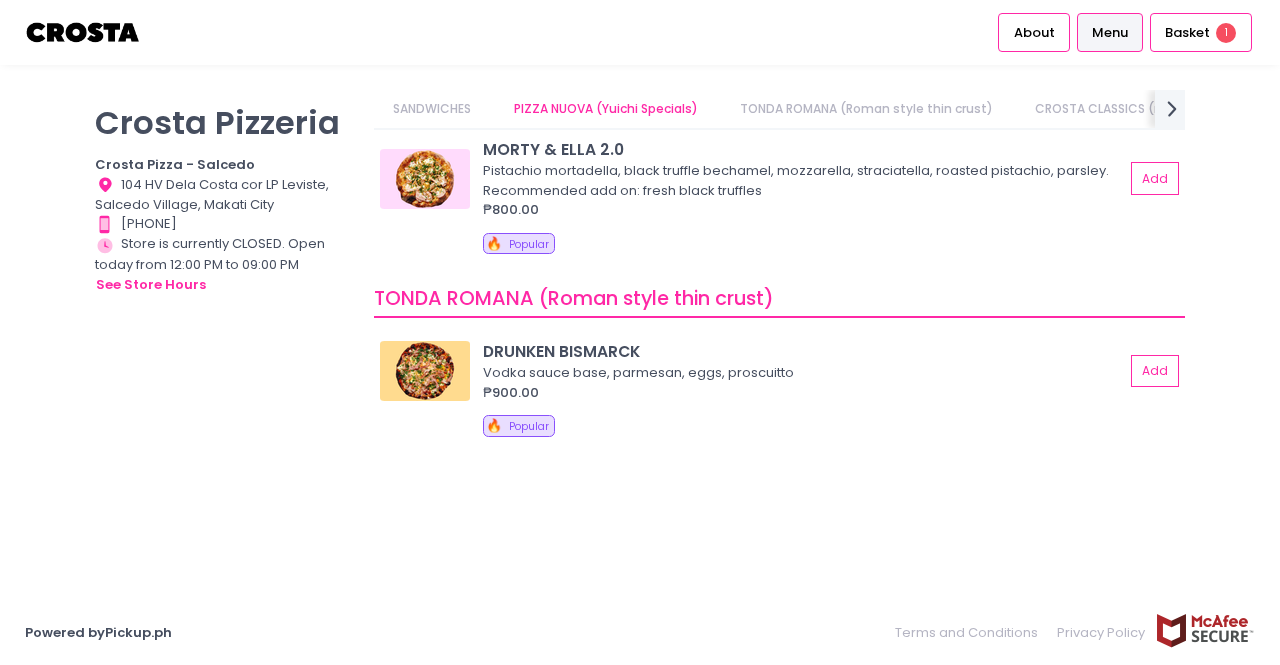 scroll, scrollTop: 0, scrollLeft: 69, axis: horizontal 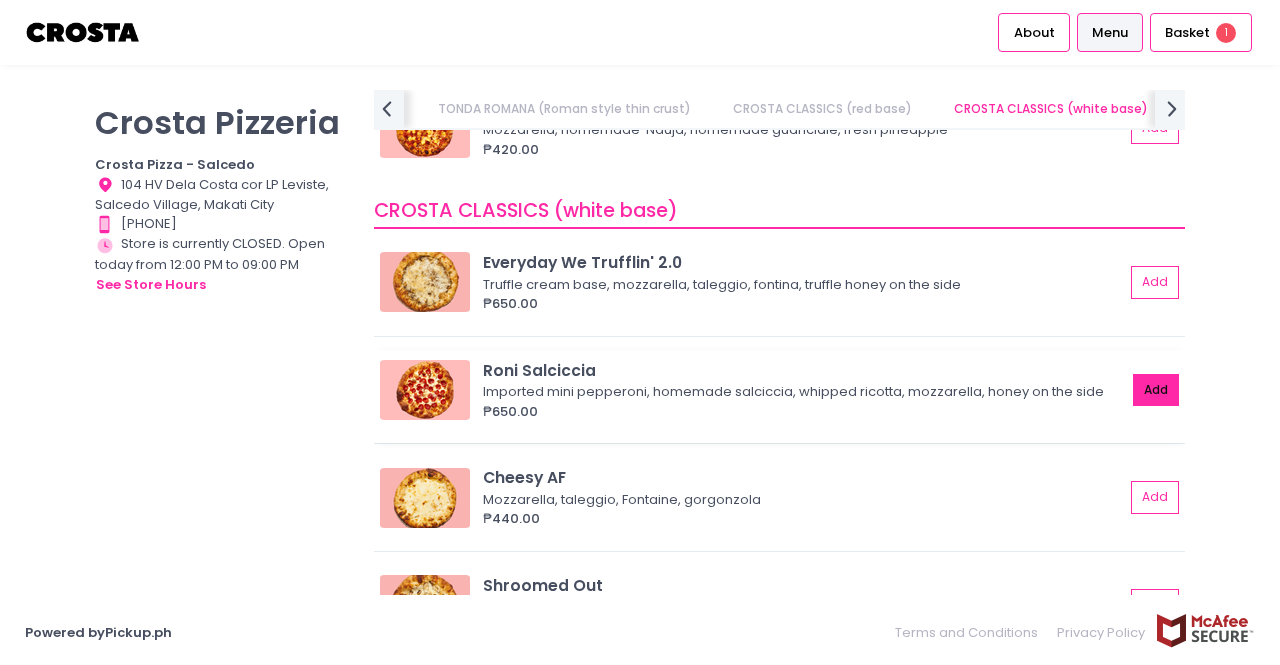 click on "Add" at bounding box center (1156, 390) 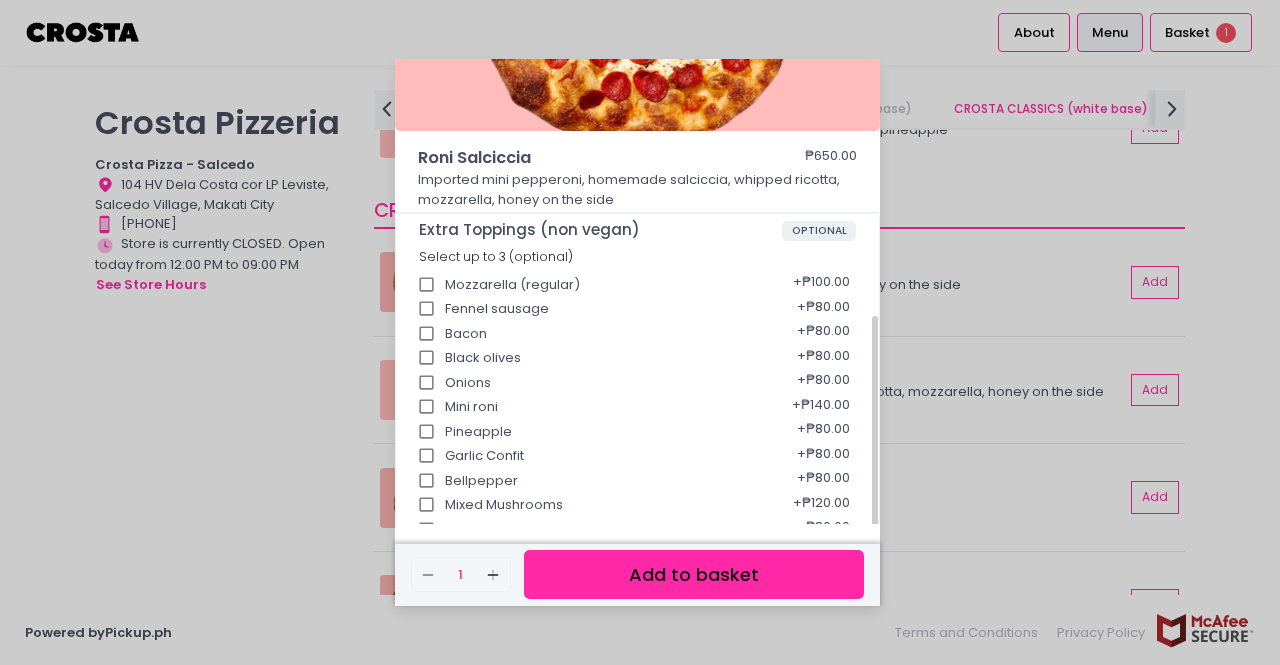 scroll, scrollTop: 300, scrollLeft: 0, axis: vertical 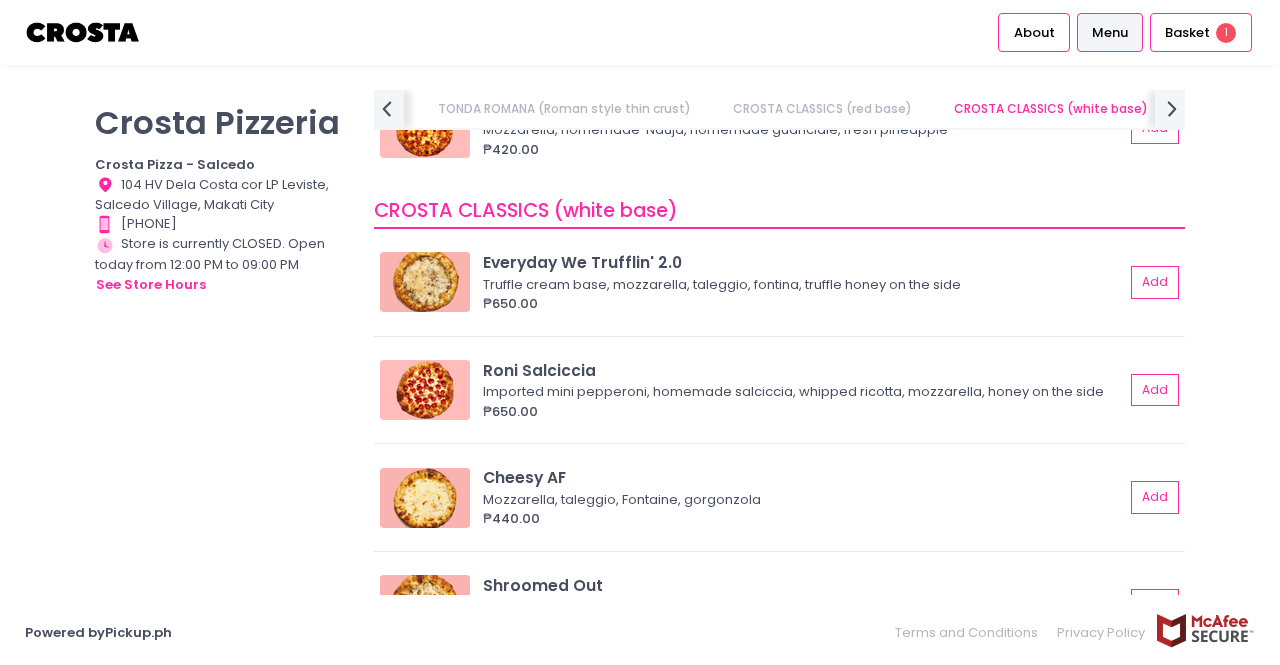 type 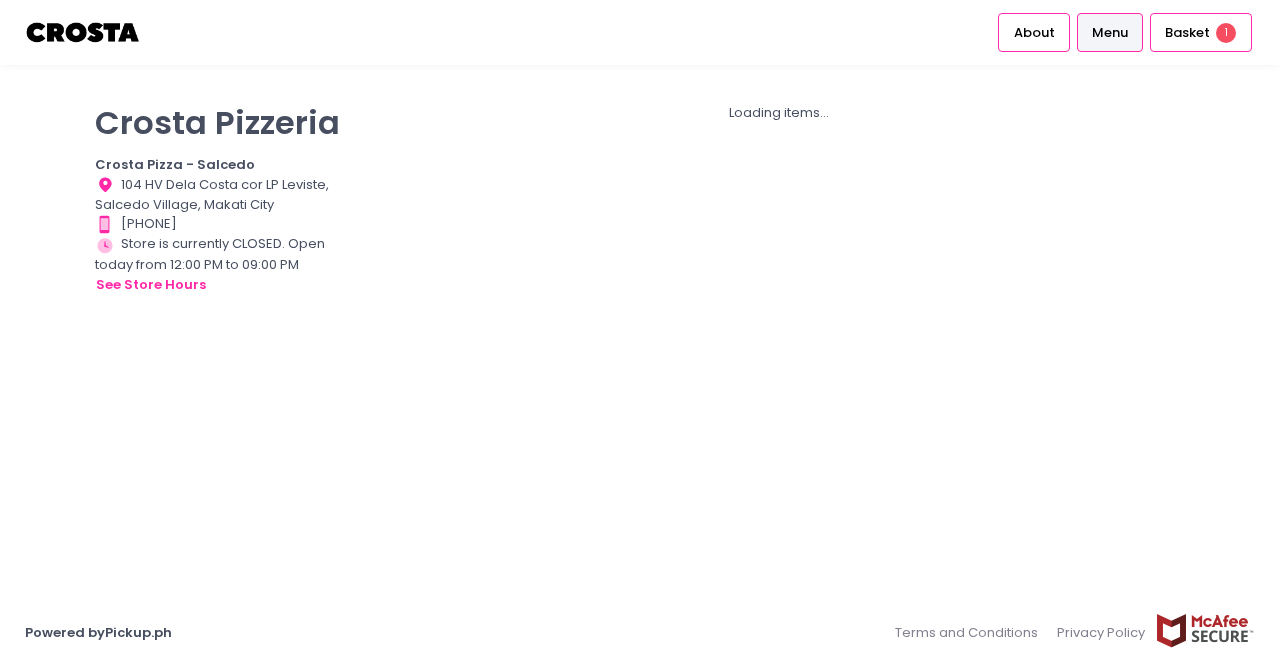 scroll, scrollTop: 0, scrollLeft: 0, axis: both 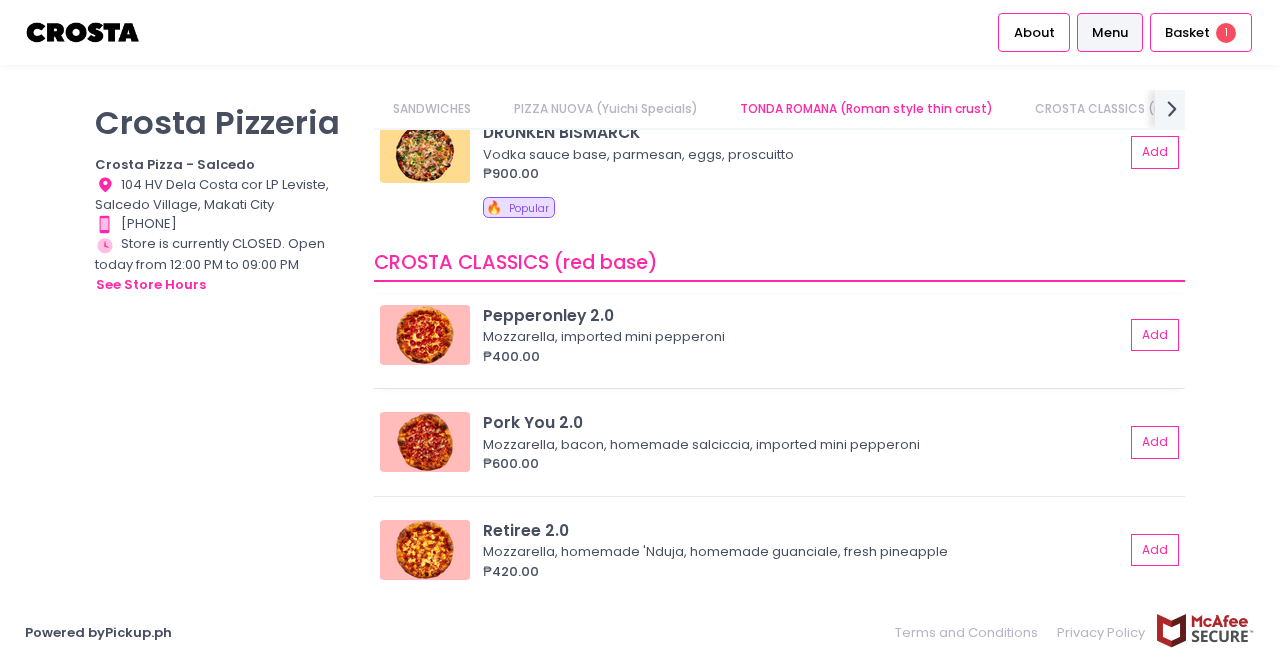 click on "Pepperonley 2.0" at bounding box center (803, 315) 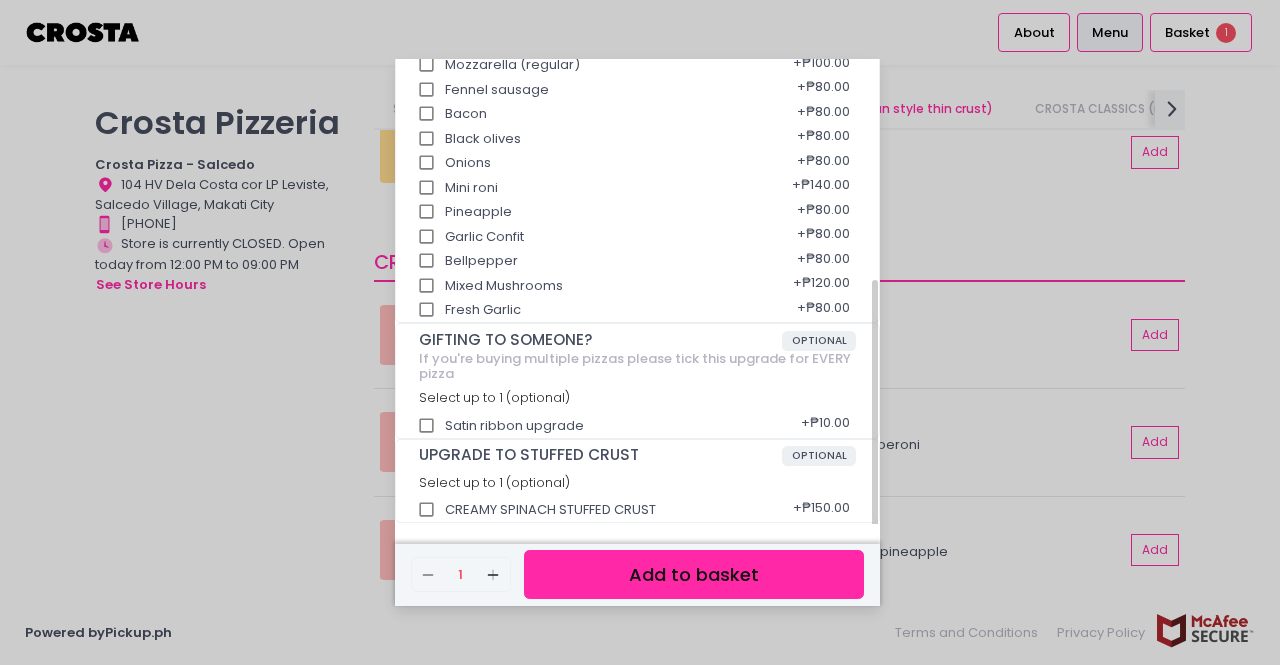 scroll, scrollTop: 404, scrollLeft: 0, axis: vertical 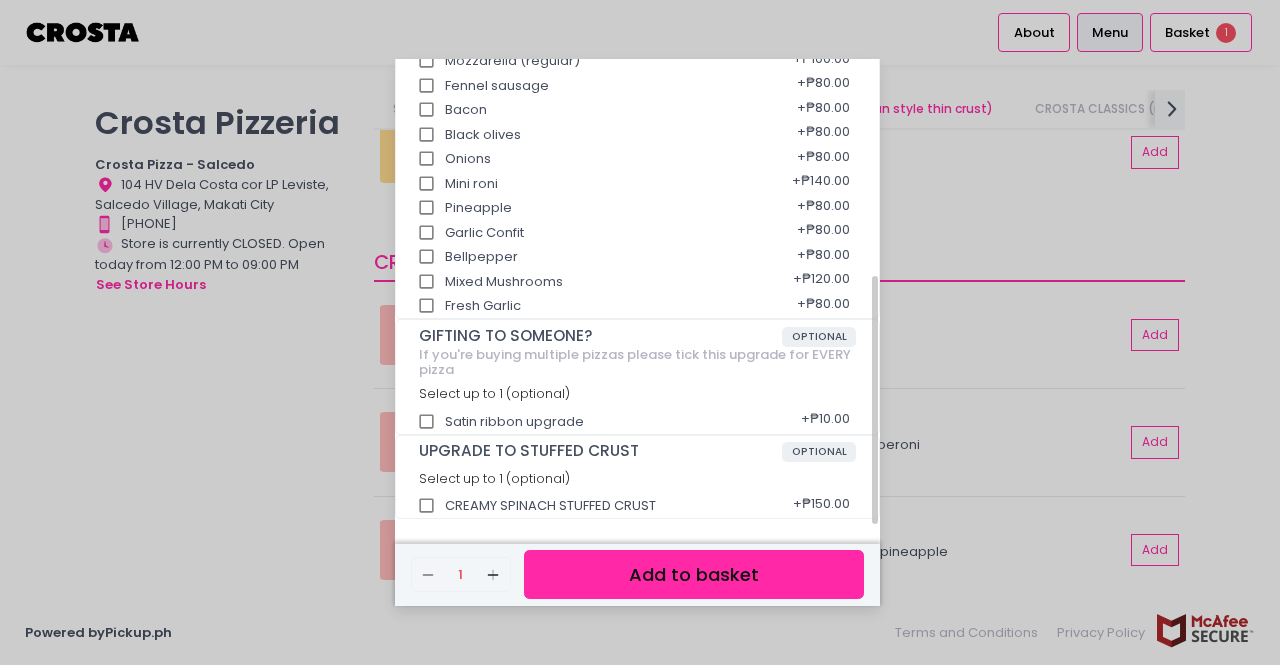 click on "CREAMY SPINACH STUFFED CRUST   +  ₱150.00" at bounding box center (638, 499) 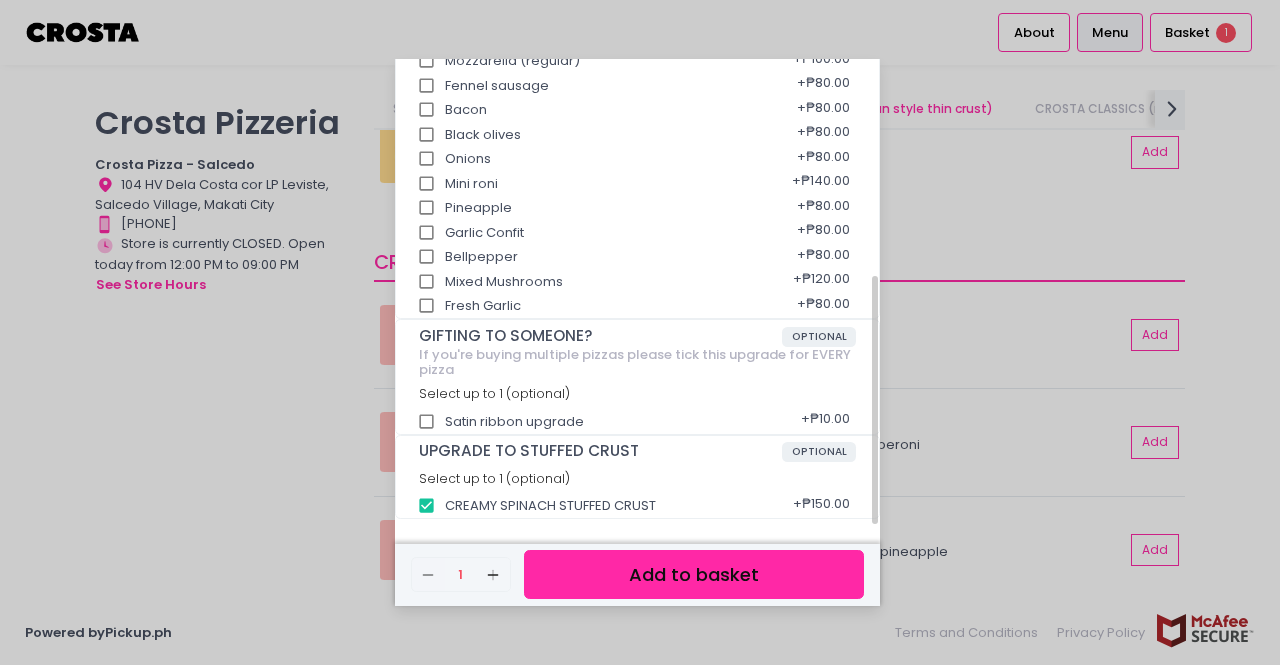 click on "CREAMY SPINACH STUFFED CRUST" at bounding box center (427, 506) 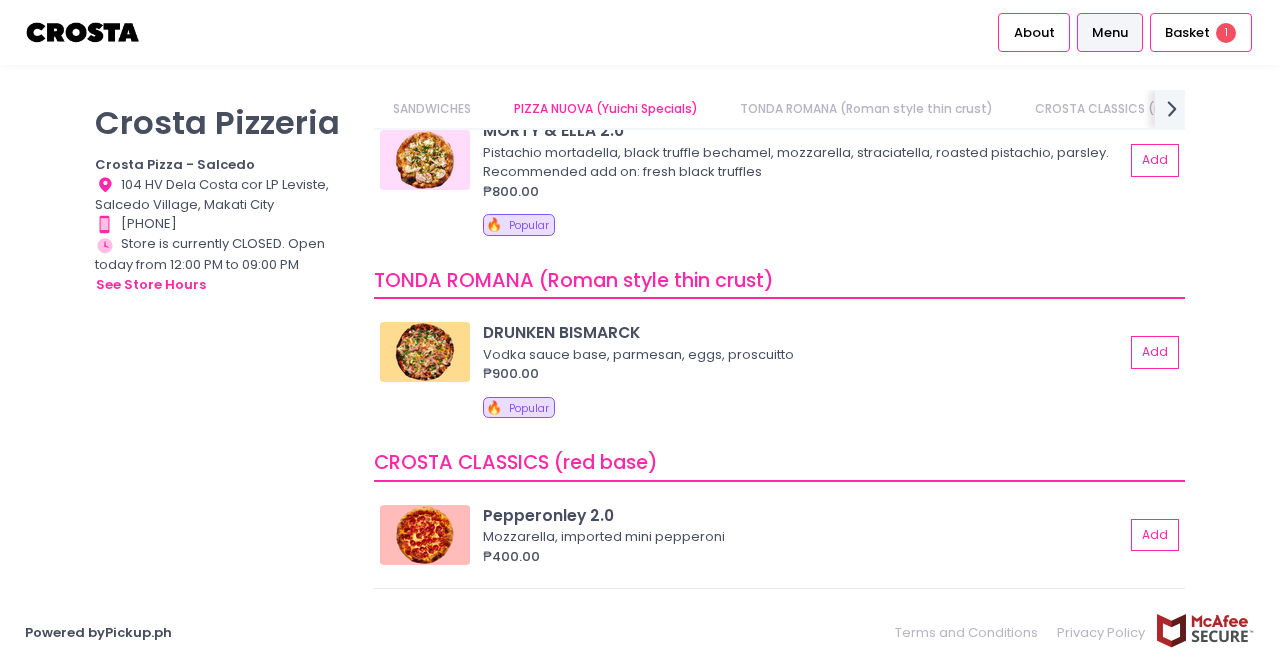scroll, scrollTop: 646, scrollLeft: 0, axis: vertical 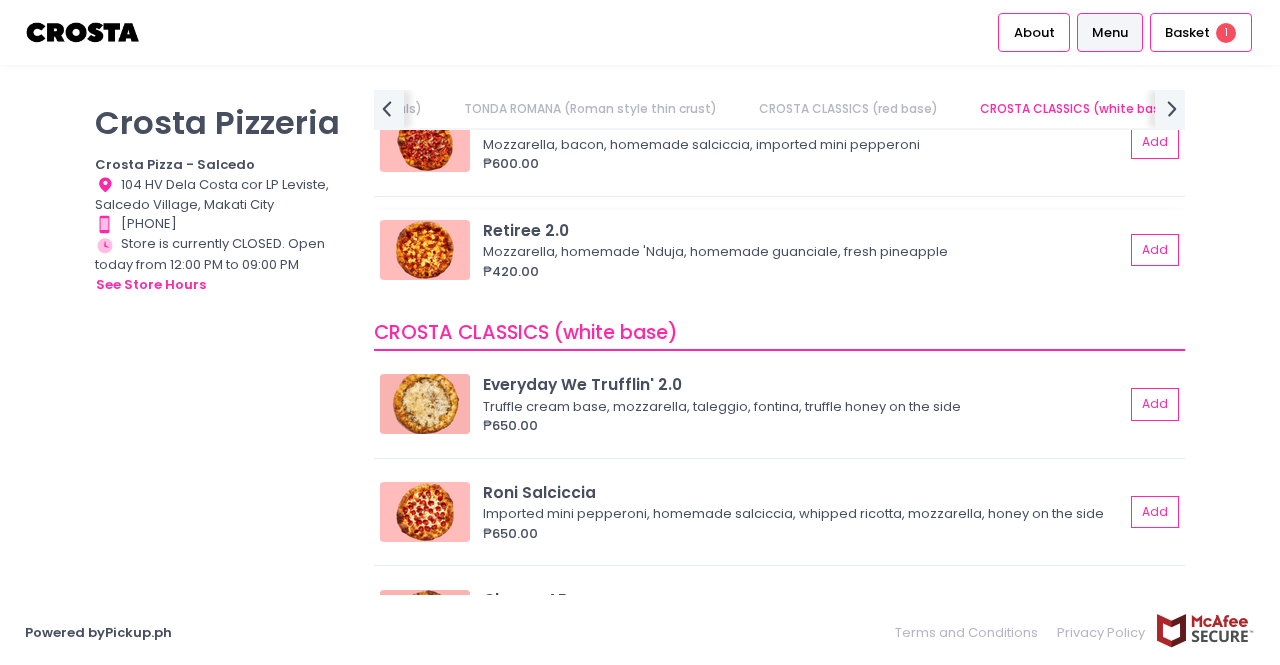 click at bounding box center [425, 250] 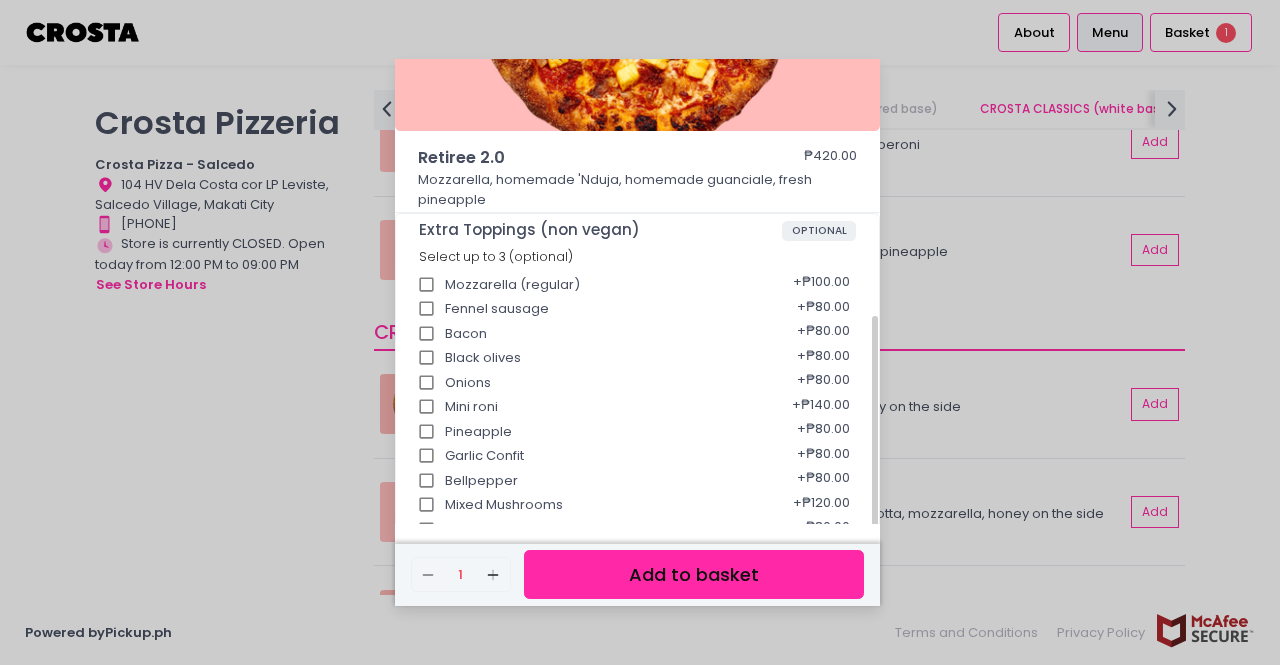 scroll, scrollTop: 300, scrollLeft: 0, axis: vertical 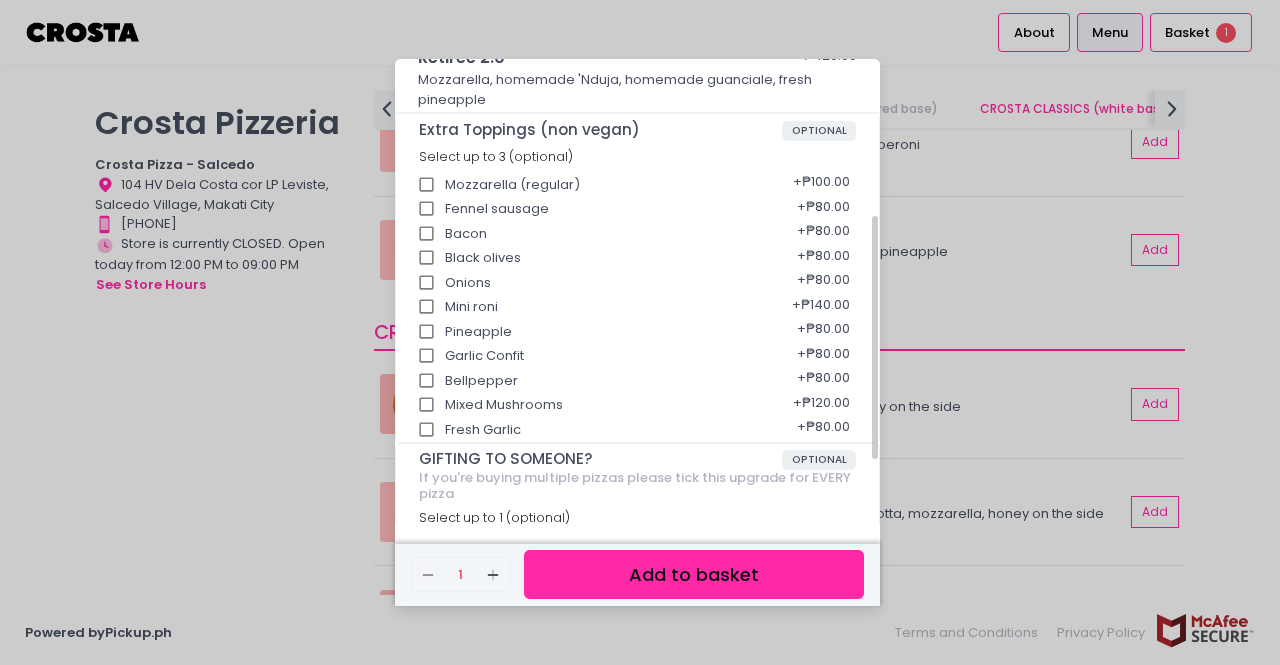 click on "Mini roni   +  ₱140.00" at bounding box center [638, 300] 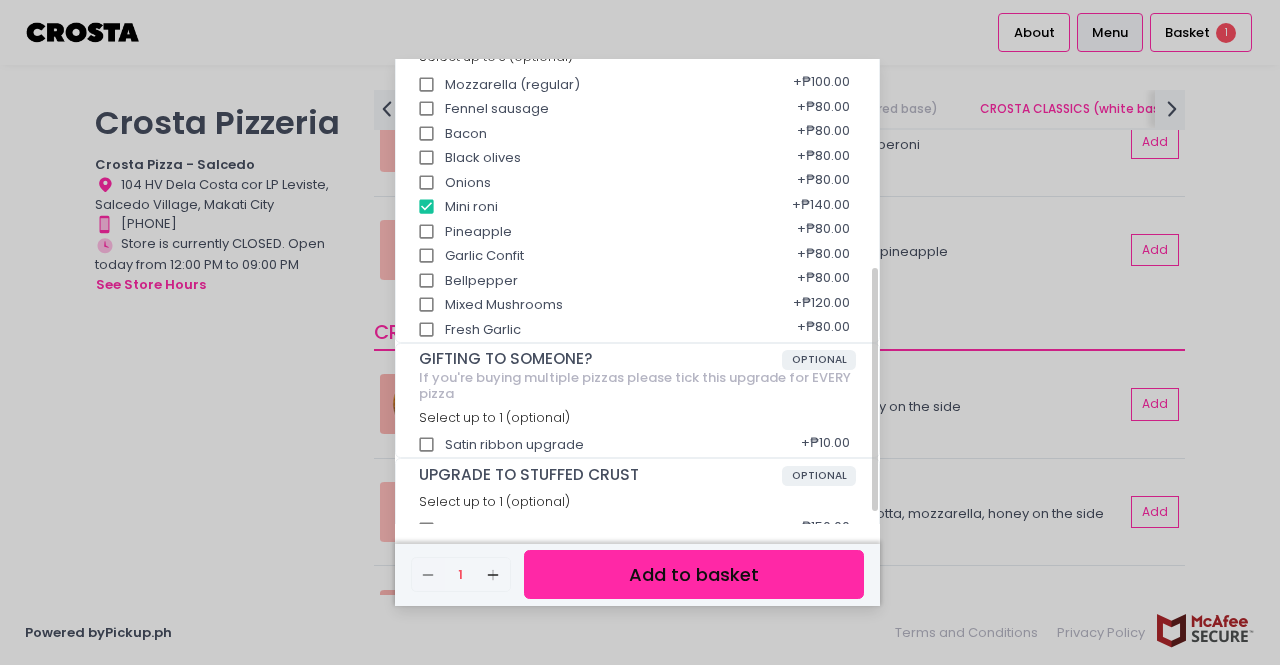 scroll, scrollTop: 424, scrollLeft: 0, axis: vertical 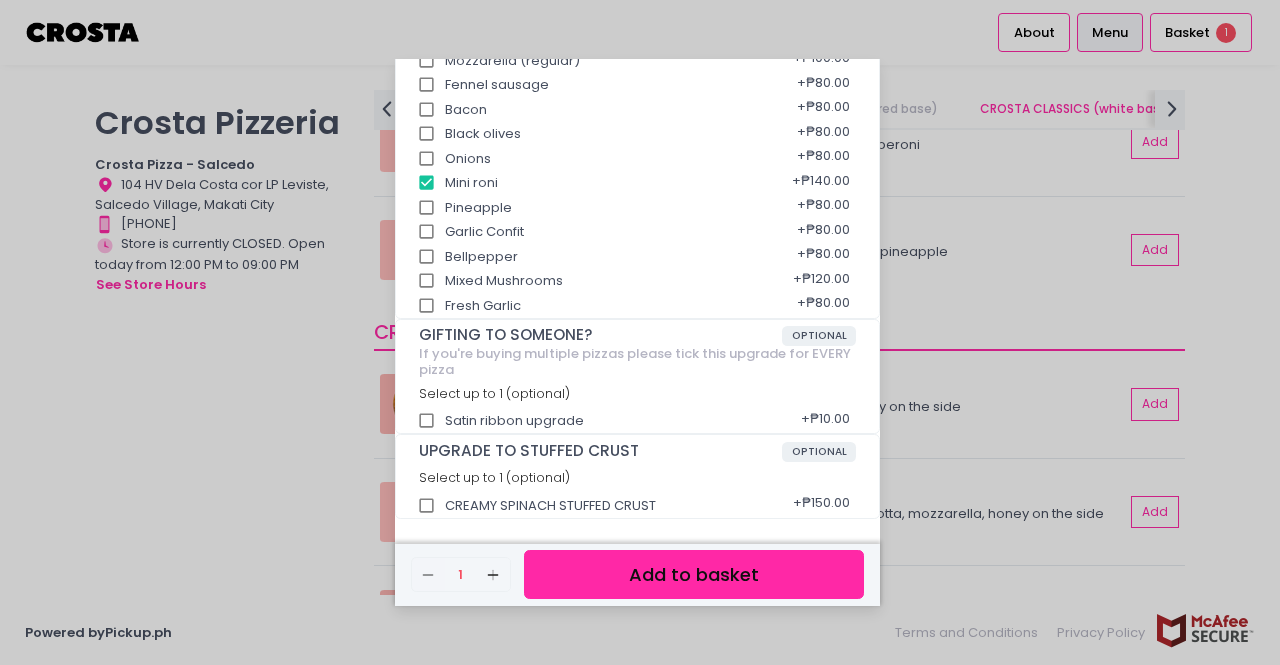 click on "Add to basket" at bounding box center (694, 574) 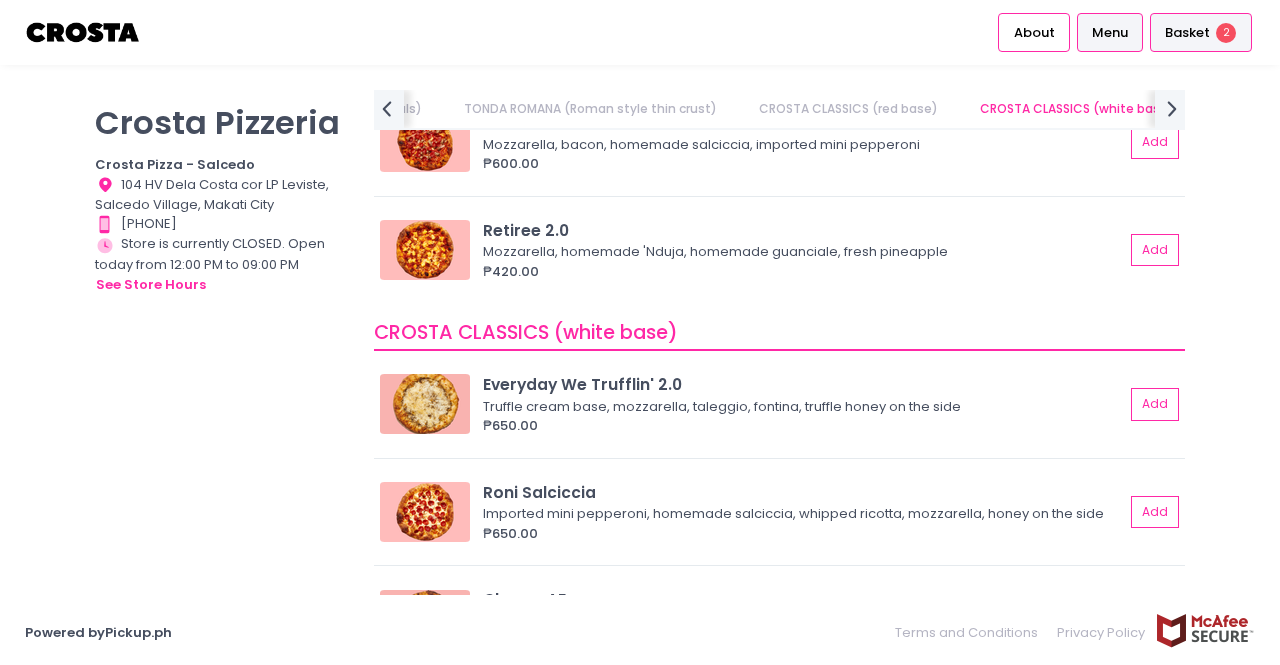 click on "Basket" at bounding box center (1187, 33) 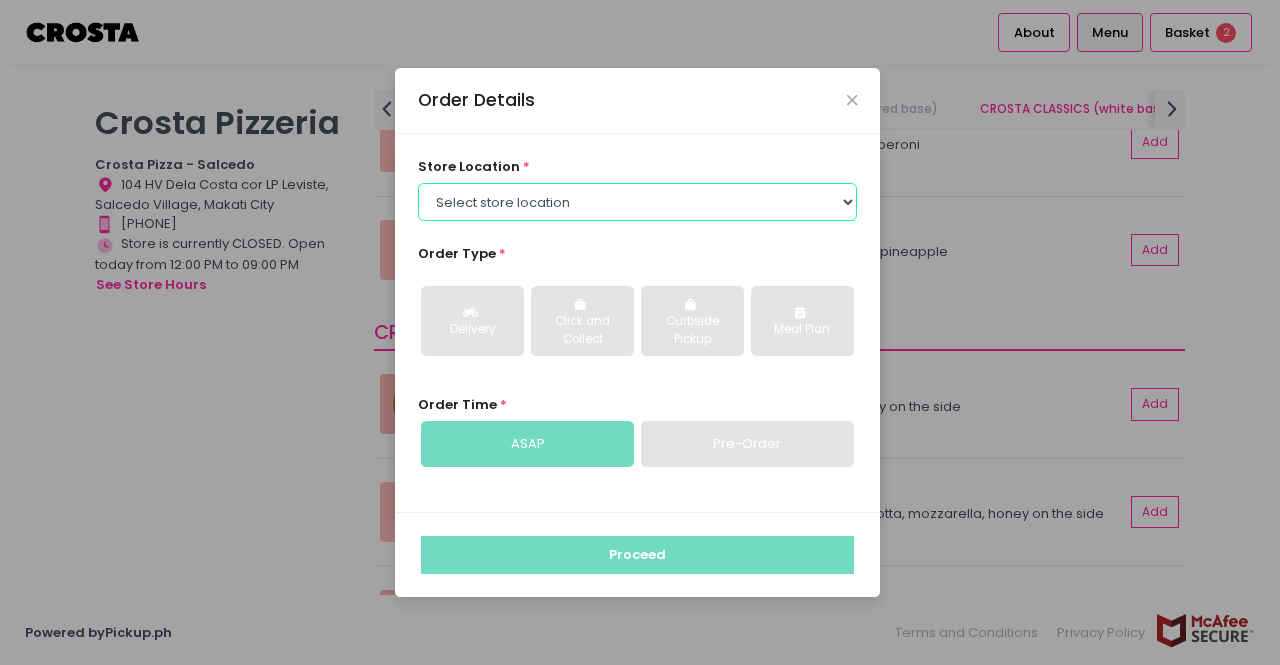 click on "Select store location Crosta Pizza - Salcedo  Crosta Pizza - San Juan" at bounding box center [638, 202] 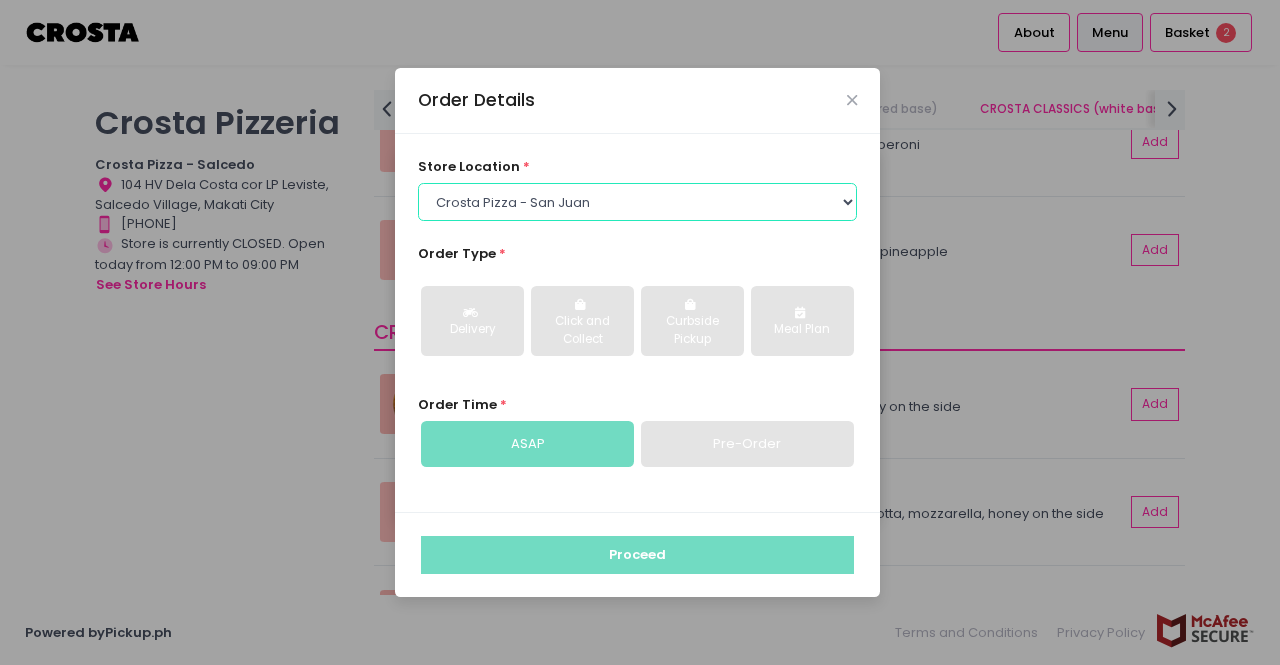 click on "Select store location Crosta Pizza - Salcedo  Crosta Pizza - San Juan" at bounding box center [638, 202] 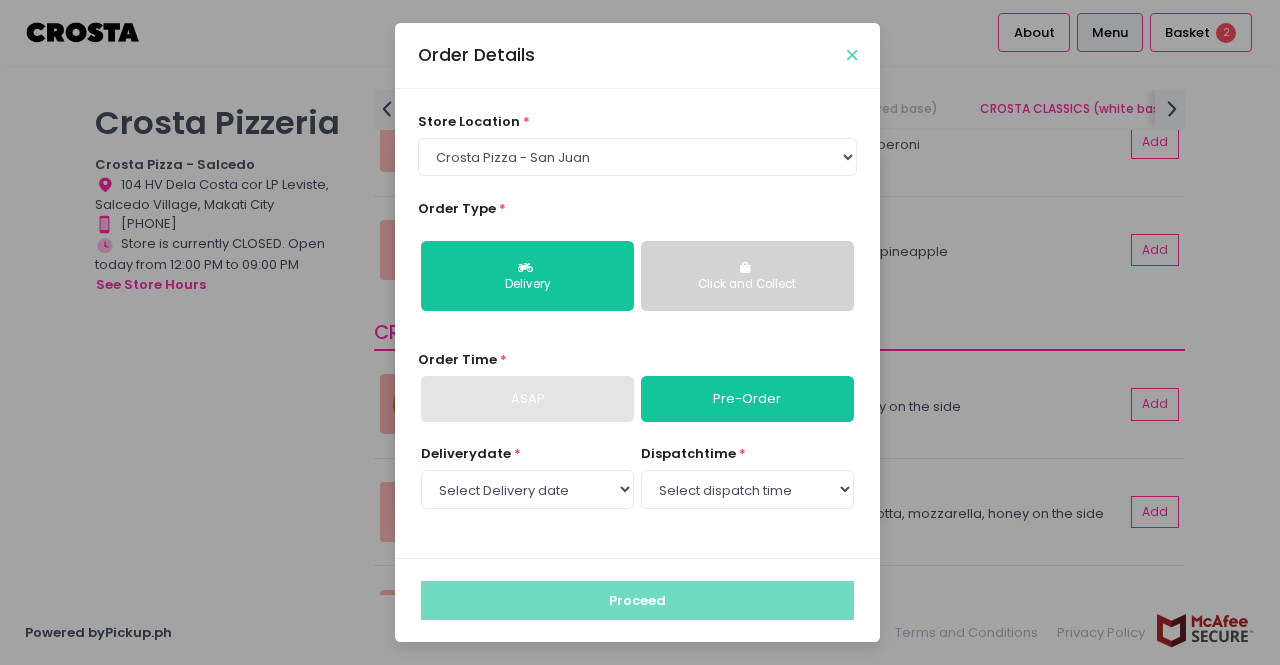 click at bounding box center (852, 55) 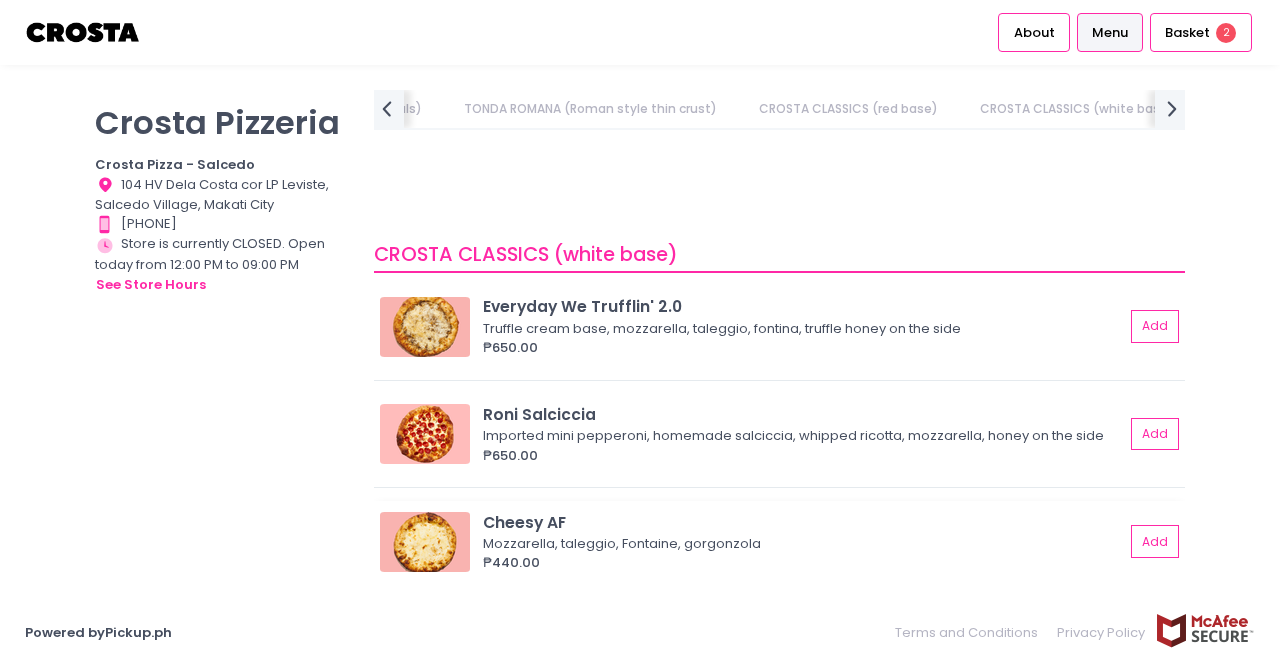 scroll, scrollTop: 1694, scrollLeft: 0, axis: vertical 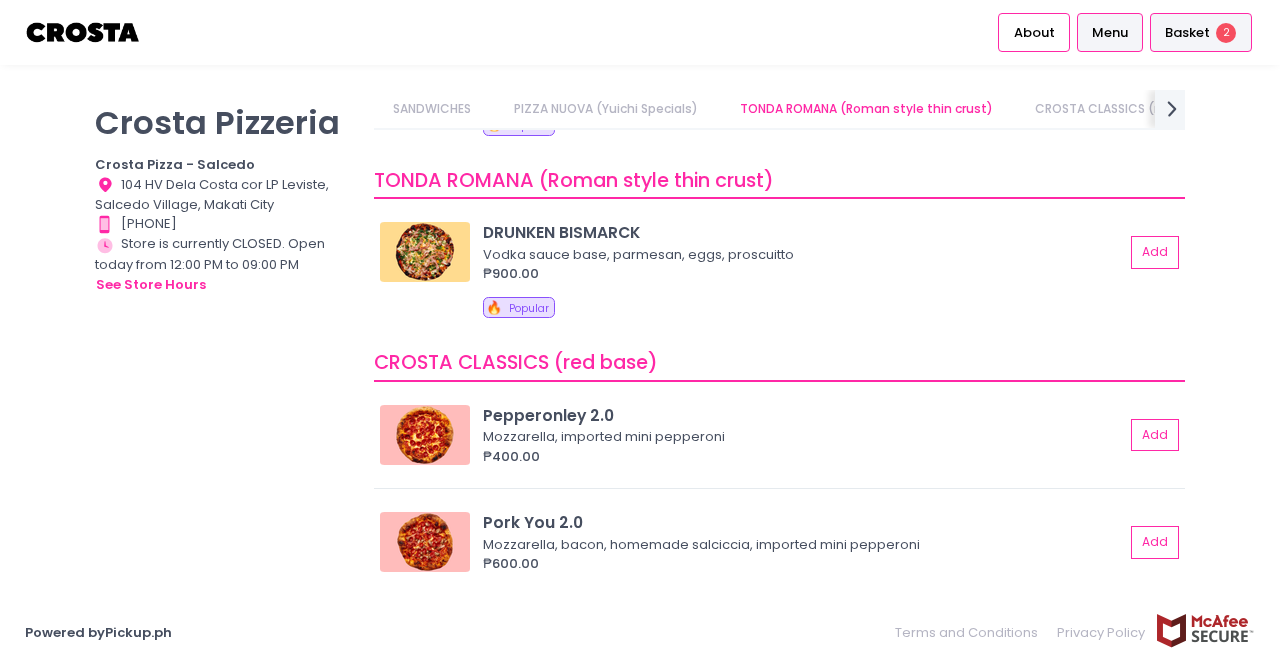 click on "Basket" at bounding box center (1187, 33) 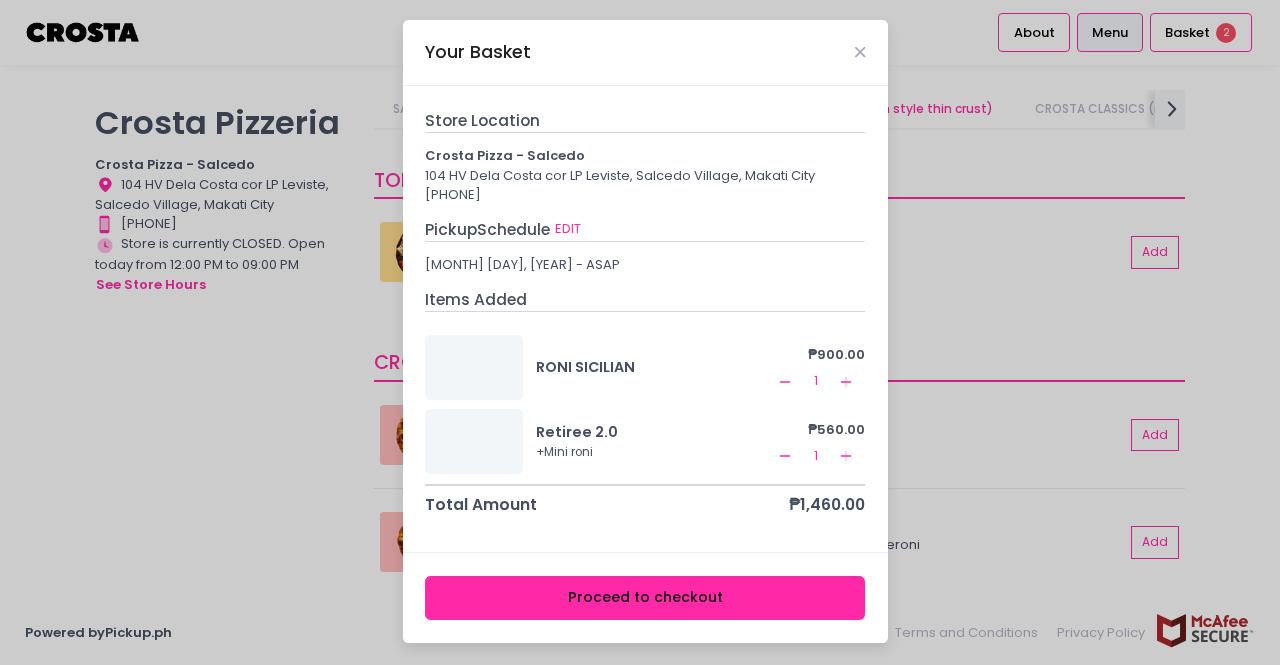 scroll, scrollTop: 3, scrollLeft: 0, axis: vertical 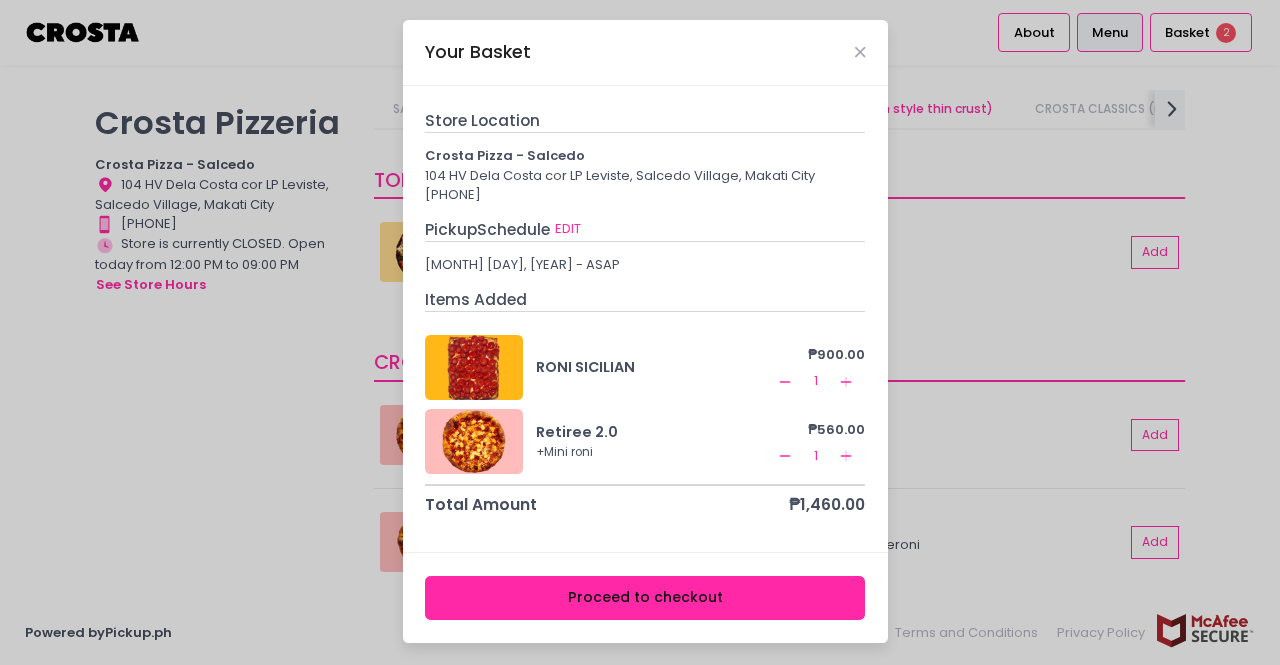 click on "Remove Created with Sketch." 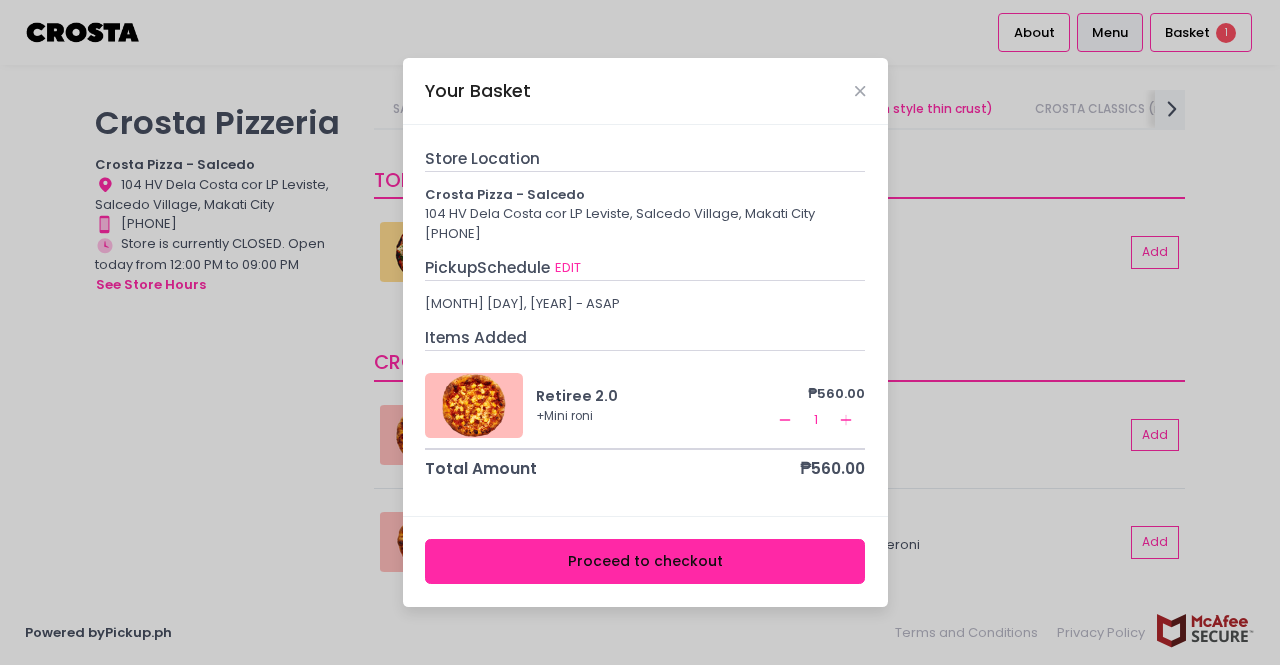 click on "Proceed to checkout" at bounding box center [645, 561] 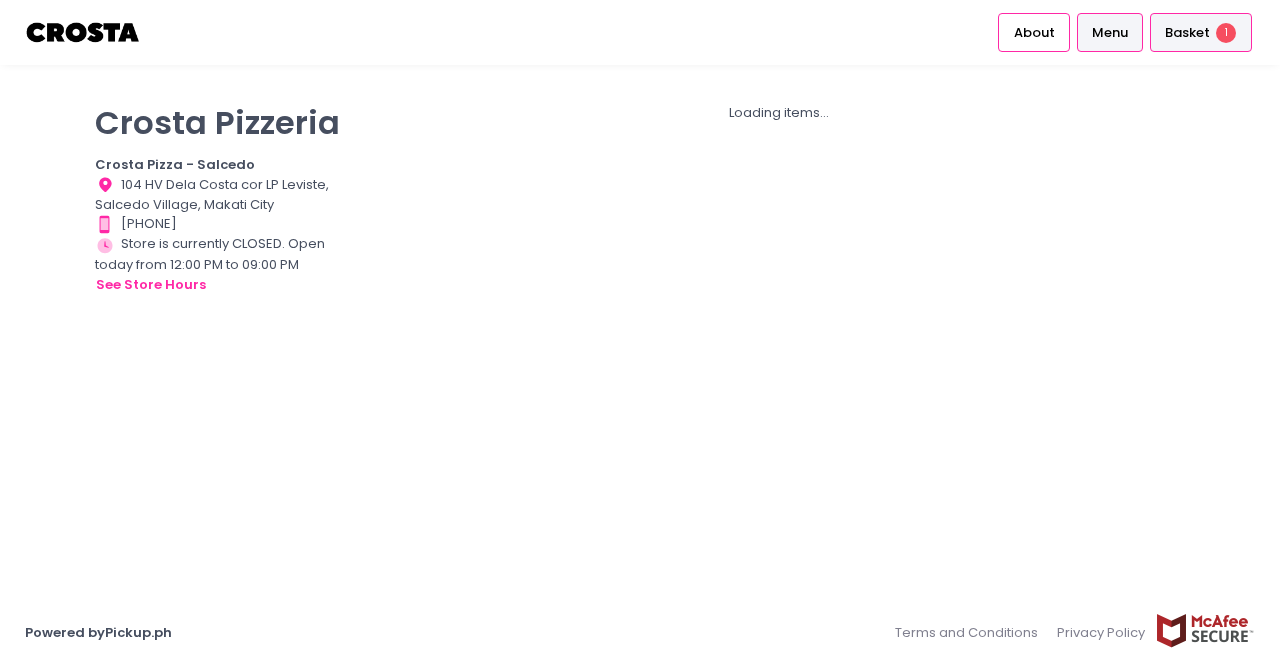 click on "Basket" at bounding box center [1187, 33] 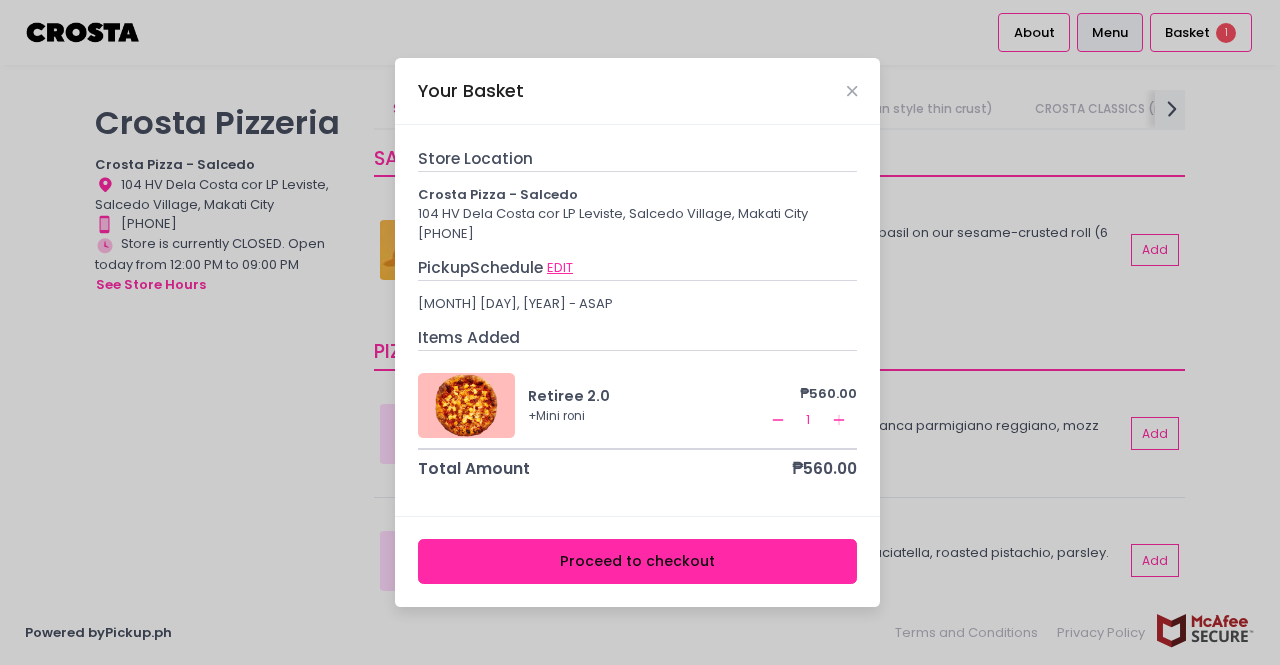 click on "EDIT" at bounding box center (560, 268) 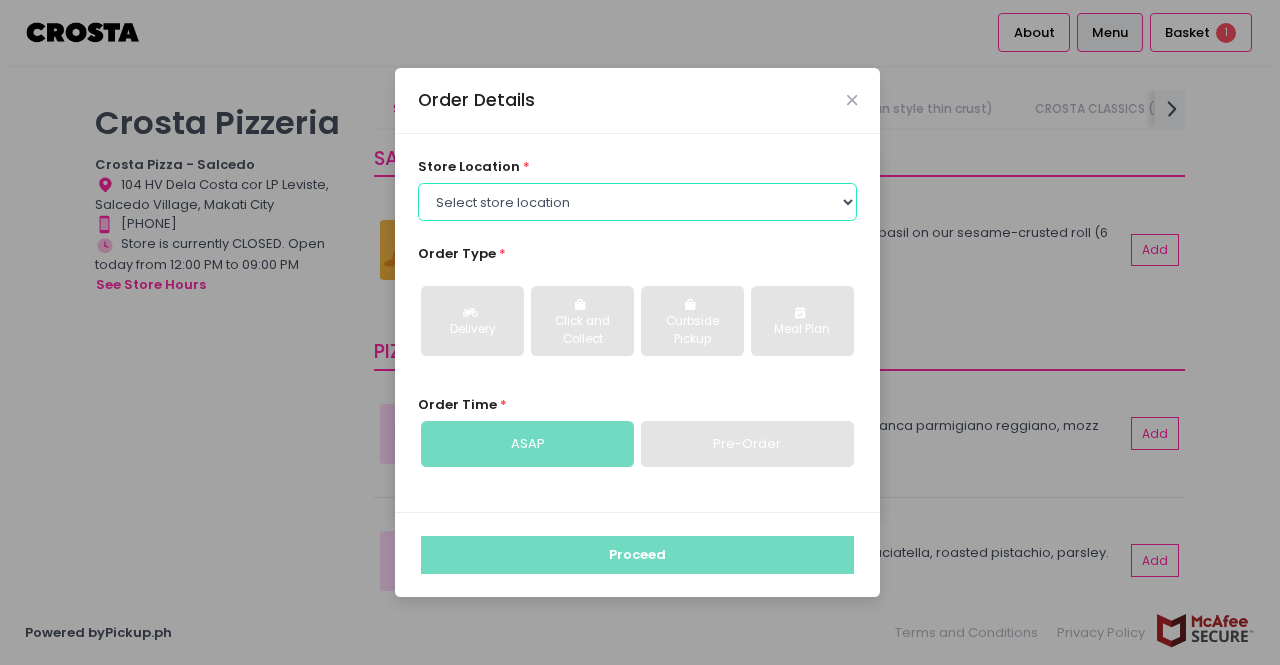 click on "Select store location Crosta Pizza - Salcedo  Crosta Pizza - San Juan" at bounding box center [638, 202] 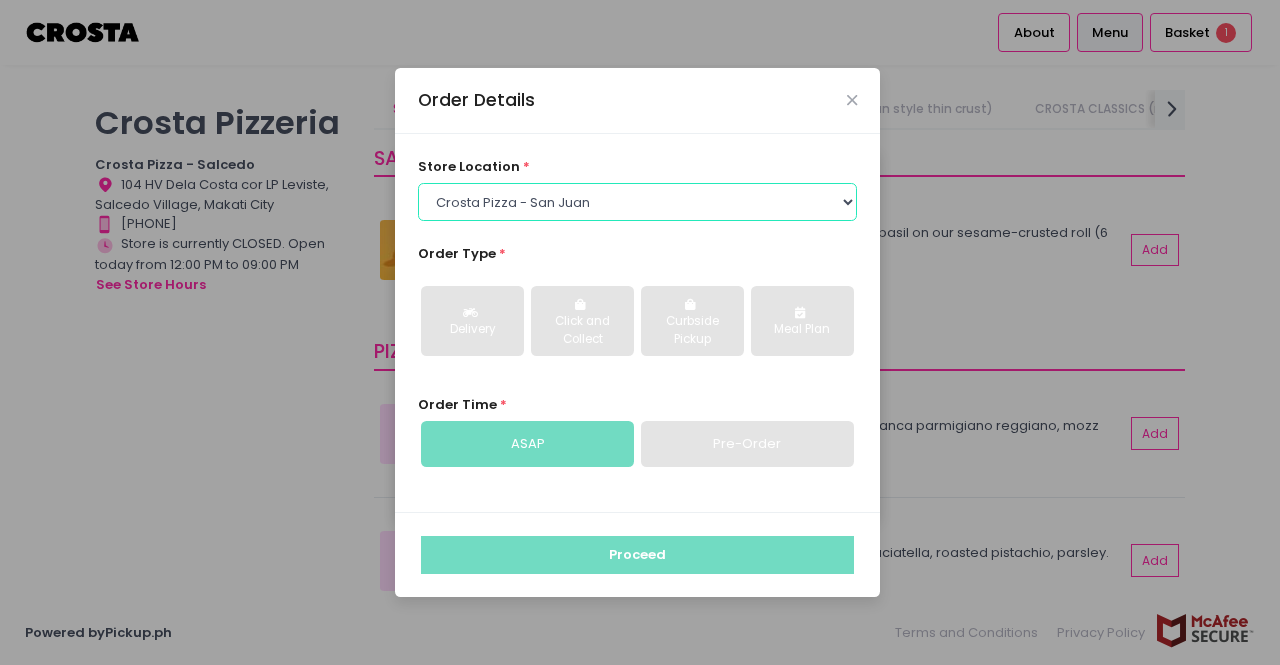 click on "Select store location Crosta Pizza - Salcedo  Crosta Pizza - San Juan" at bounding box center [638, 202] 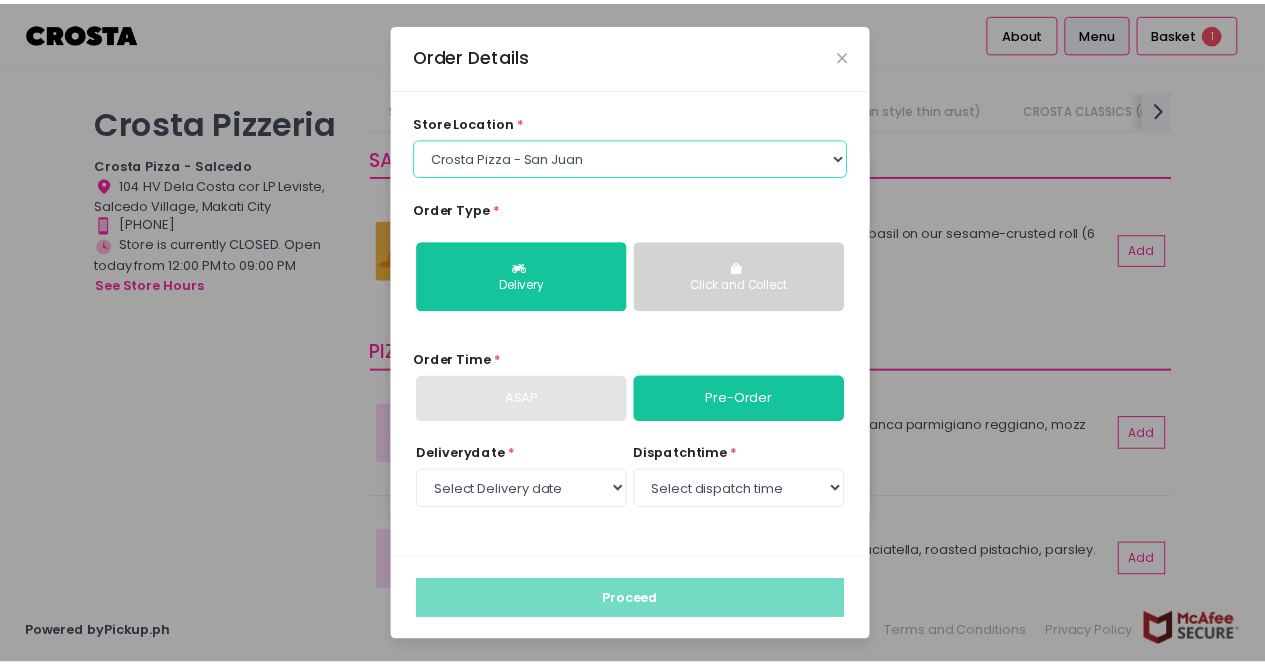scroll, scrollTop: 0, scrollLeft: 0, axis: both 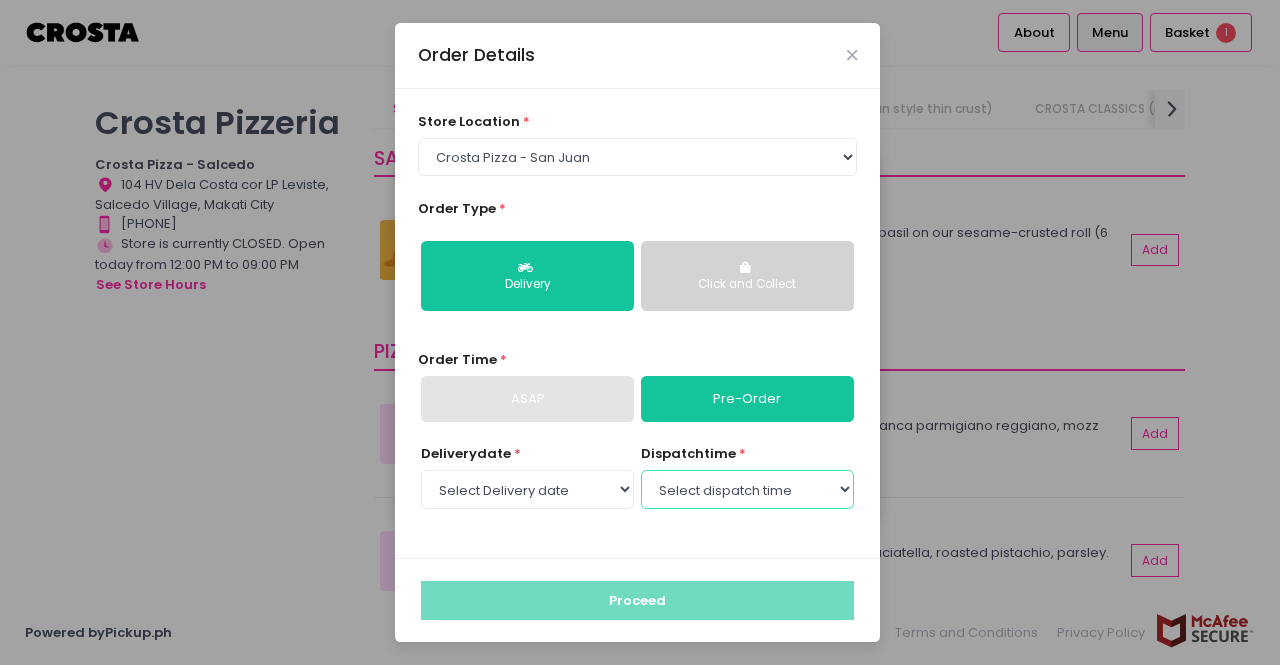 click on "Select dispatch time" at bounding box center [747, 489] 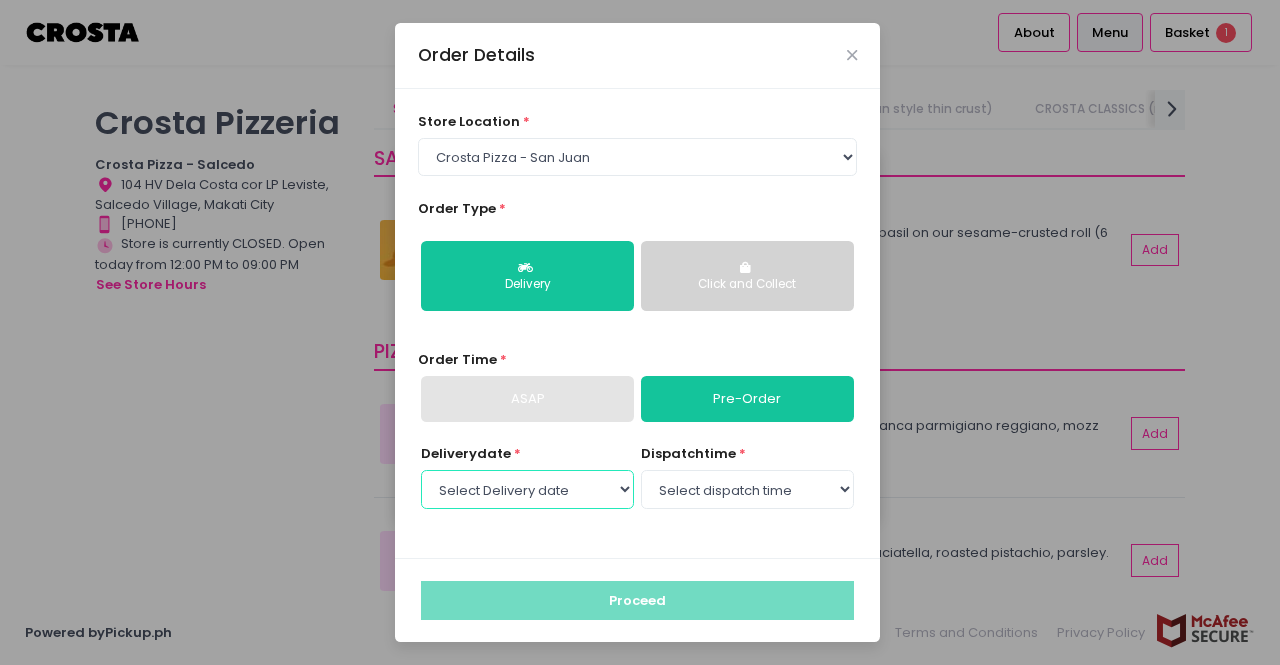 click on "Select Delivery date Monday, Aug 4th Tuesday, Aug 5th Wednesday, Aug 6th Thursday, Aug 7th Friday, Aug 8th Saturday, Aug 9th" at bounding box center [527, 489] 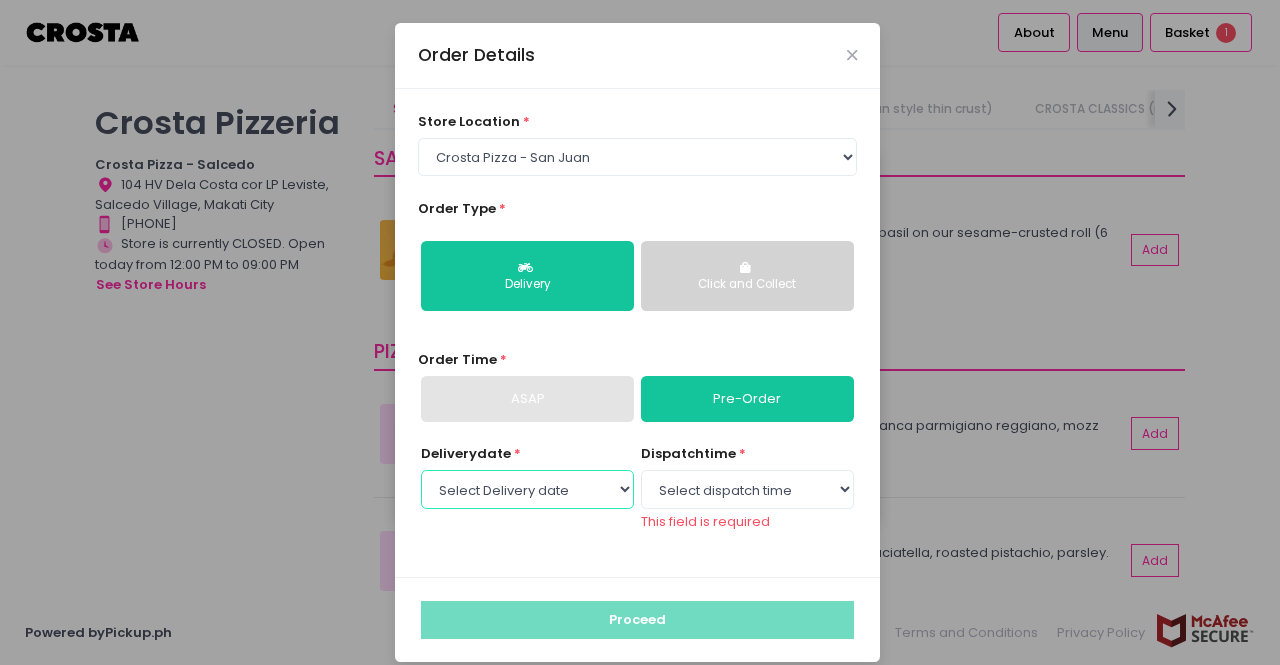 select on "2025-08-04" 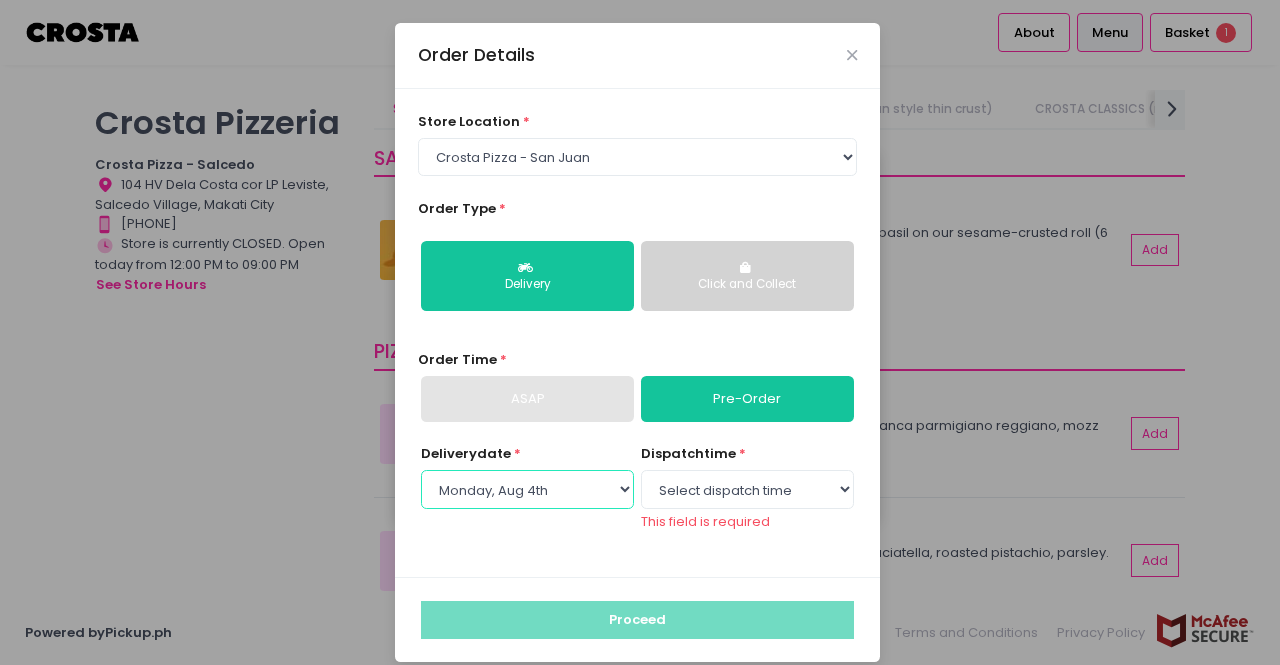 click on "Select Delivery date Monday, Aug 4th Tuesday, Aug 5th Wednesday, Aug 6th Thursday, Aug 7th Friday, Aug 8th Saturday, Aug 9th" at bounding box center [527, 489] 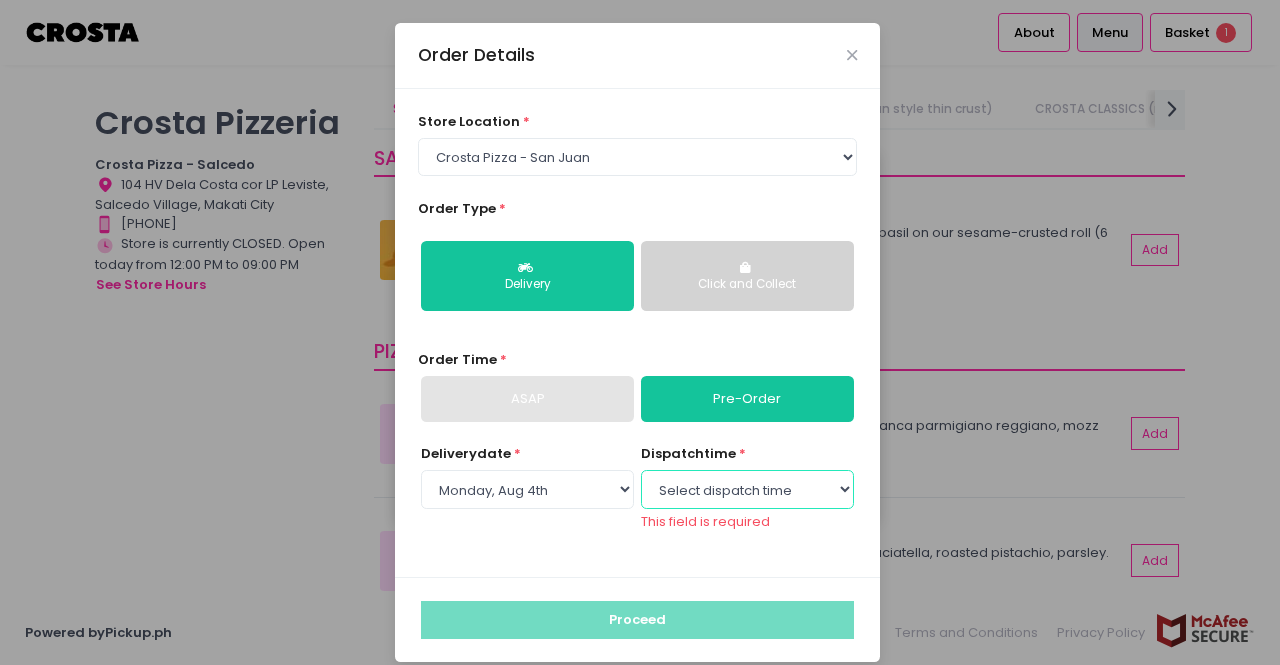 click on "Select dispatch time 12:00 PM - 12:30 PM 12:30 PM - 01:00 PM 01:00 PM - 01:30 PM 01:30 PM - 02:00 PM 02:00 PM - 02:30 PM 02:30 PM - 03:00 PM 03:00 PM - 03:30 PM 03:30 PM - 04:00 PM 04:00 PM - 04:30 PM 04:30 PM - 05:00 PM 05:00 PM - 05:30 PM 05:30 PM - 06:00 PM 06:00 PM - 06:30 PM 06:30 PM - 07:00 PM 07:00 PM - 07:30 PM 07:30 PM - 08:00 PM 08:00 PM - 08:30 PM 08:30 PM - 09:00 PM" at bounding box center [747, 489] 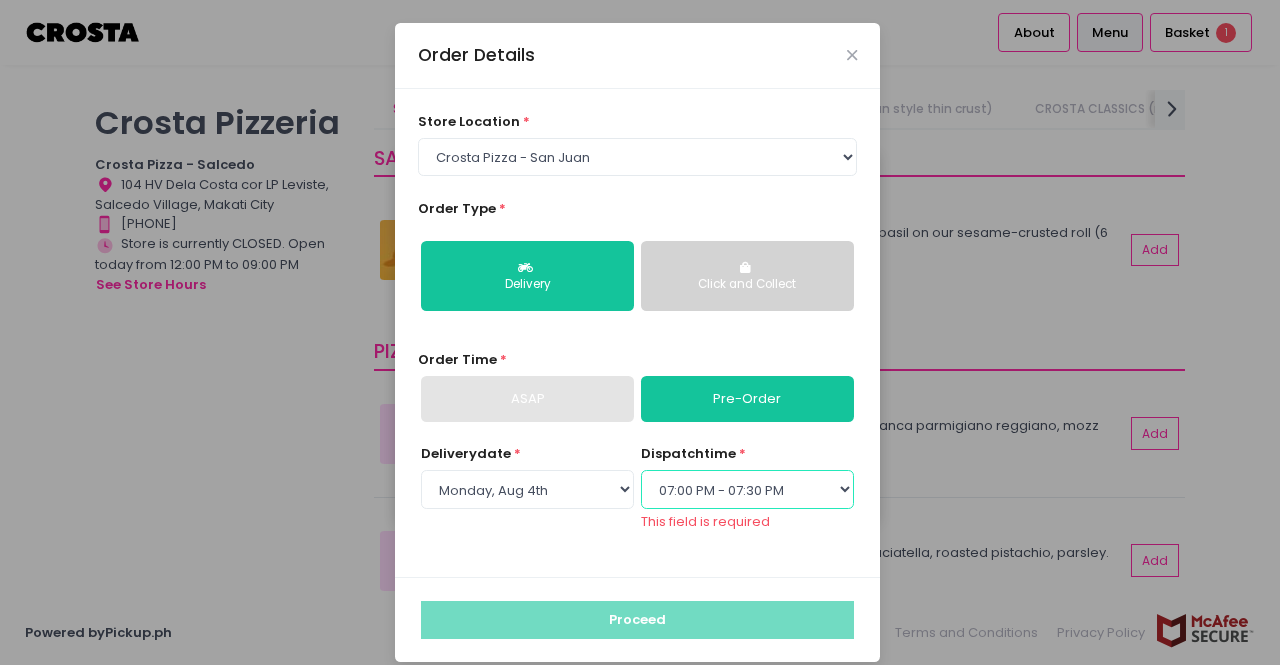 click on "Select dispatch time 12:00 PM - 12:30 PM 12:30 PM - 01:00 PM 01:00 PM - 01:30 PM 01:30 PM - 02:00 PM 02:00 PM - 02:30 PM 02:30 PM - 03:00 PM 03:00 PM - 03:30 PM 03:30 PM - 04:00 PM 04:00 PM - 04:30 PM 04:30 PM - 05:00 PM 05:00 PM - 05:30 PM 05:30 PM - 06:00 PM 06:00 PM - 06:30 PM 06:30 PM - 07:00 PM 07:00 PM - 07:30 PM 07:30 PM - 08:00 PM 08:00 PM - 08:30 PM 08:30 PM - 09:00 PM" at bounding box center [747, 489] 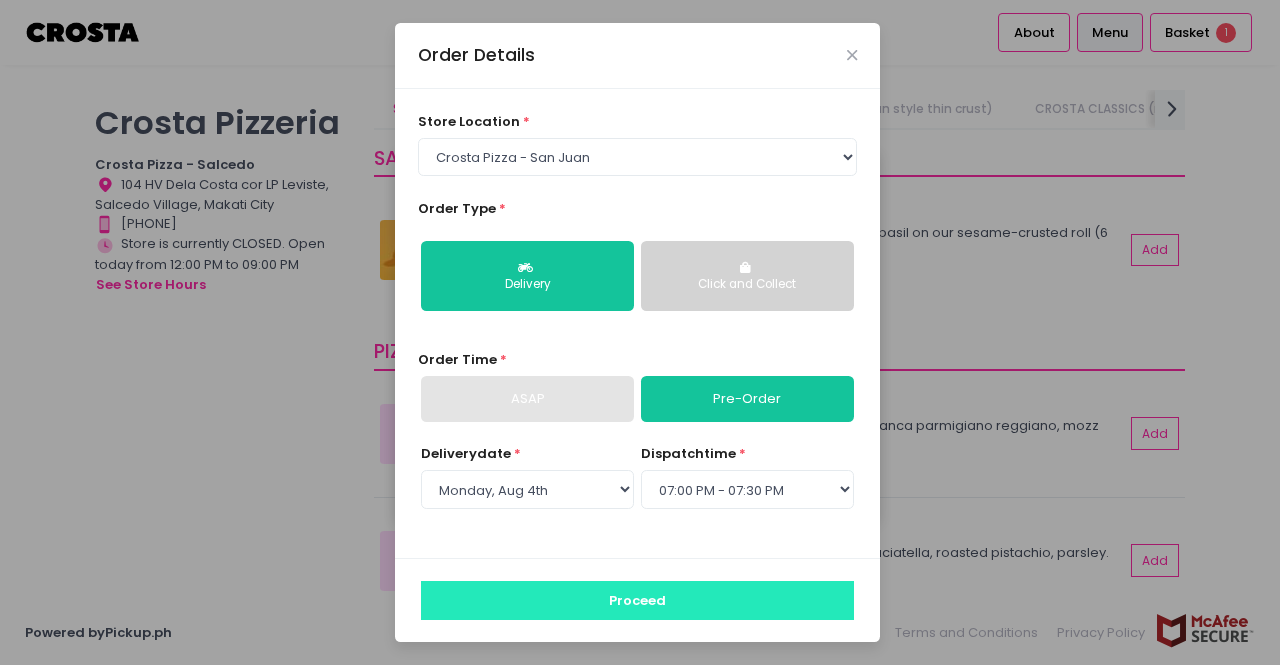 click on "Proceed" at bounding box center (637, 600) 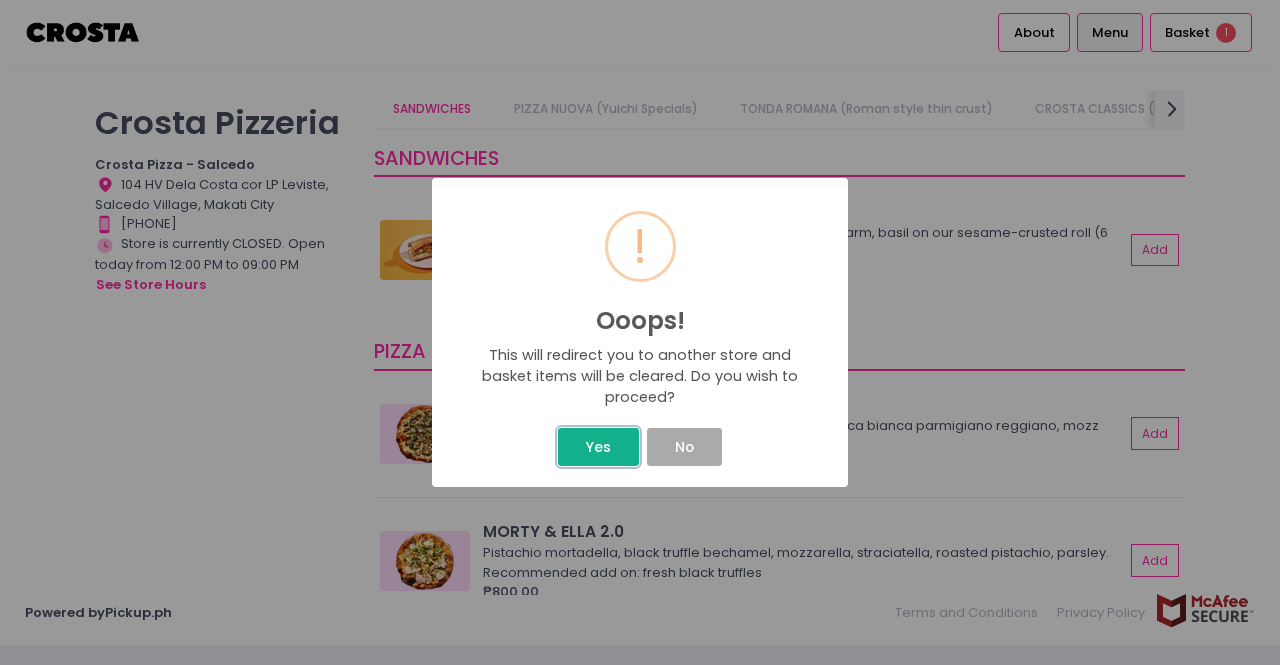 click on "Yes" at bounding box center [598, 447] 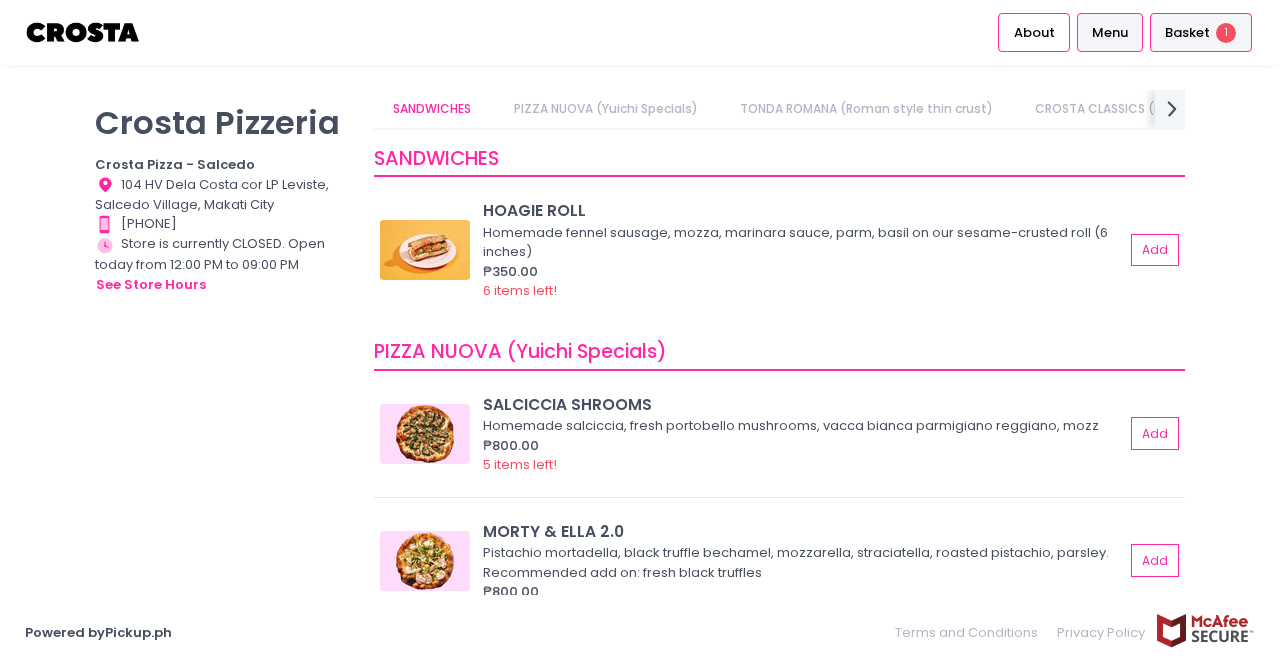 click on "Basket 1" at bounding box center (1201, 32) 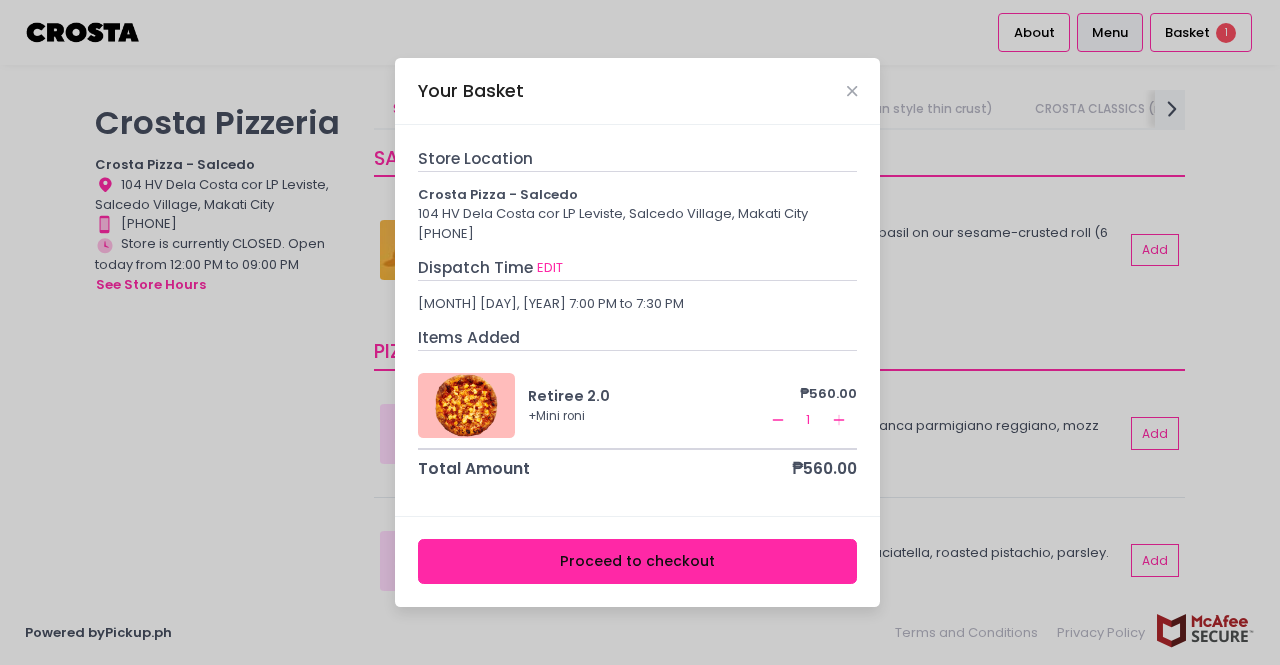 click at bounding box center [467, 405] 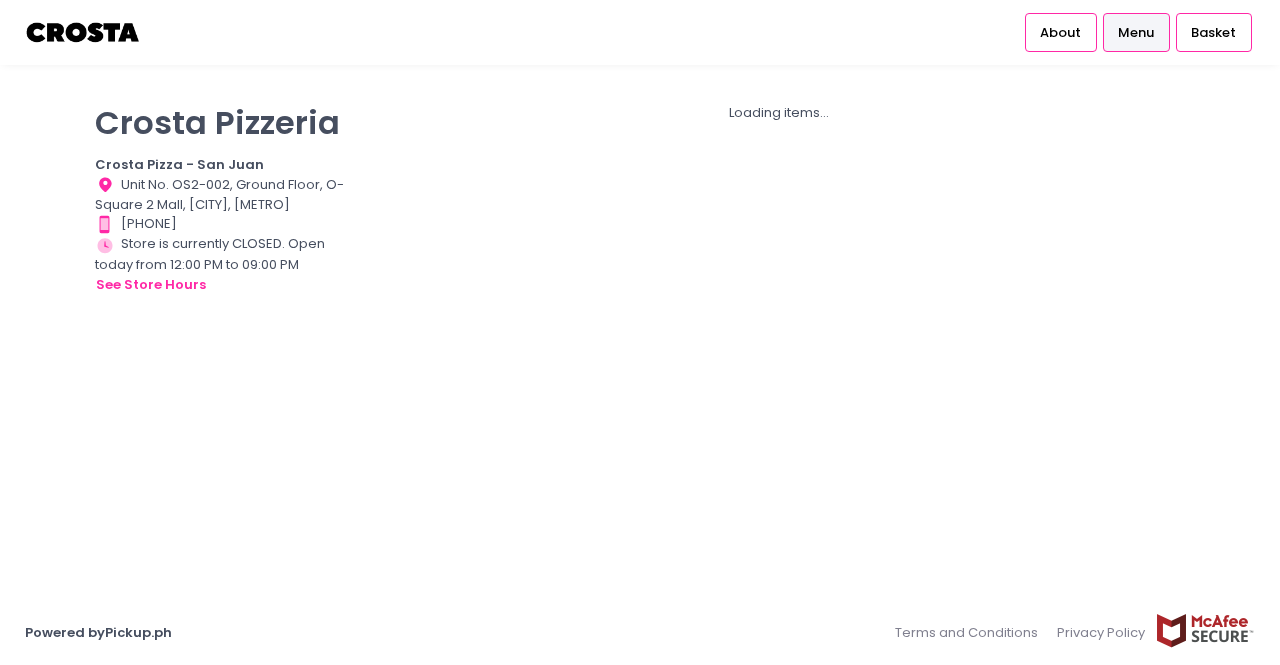 scroll, scrollTop: 0, scrollLeft: 0, axis: both 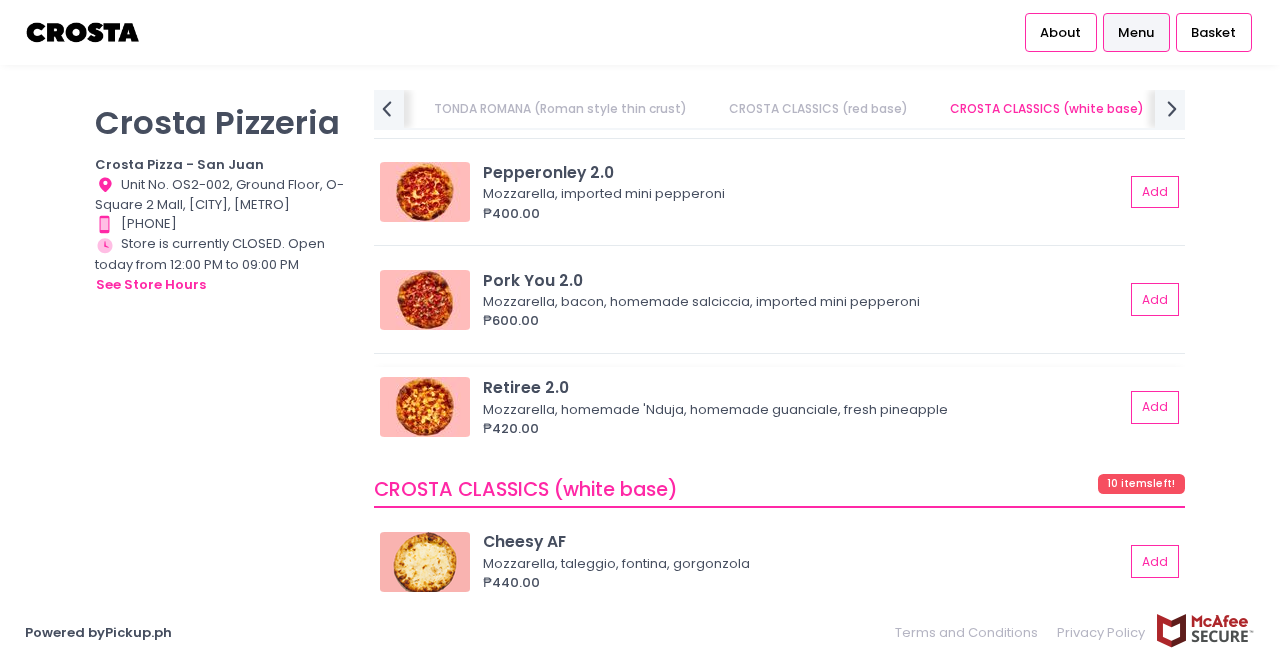 click at bounding box center [425, 407] 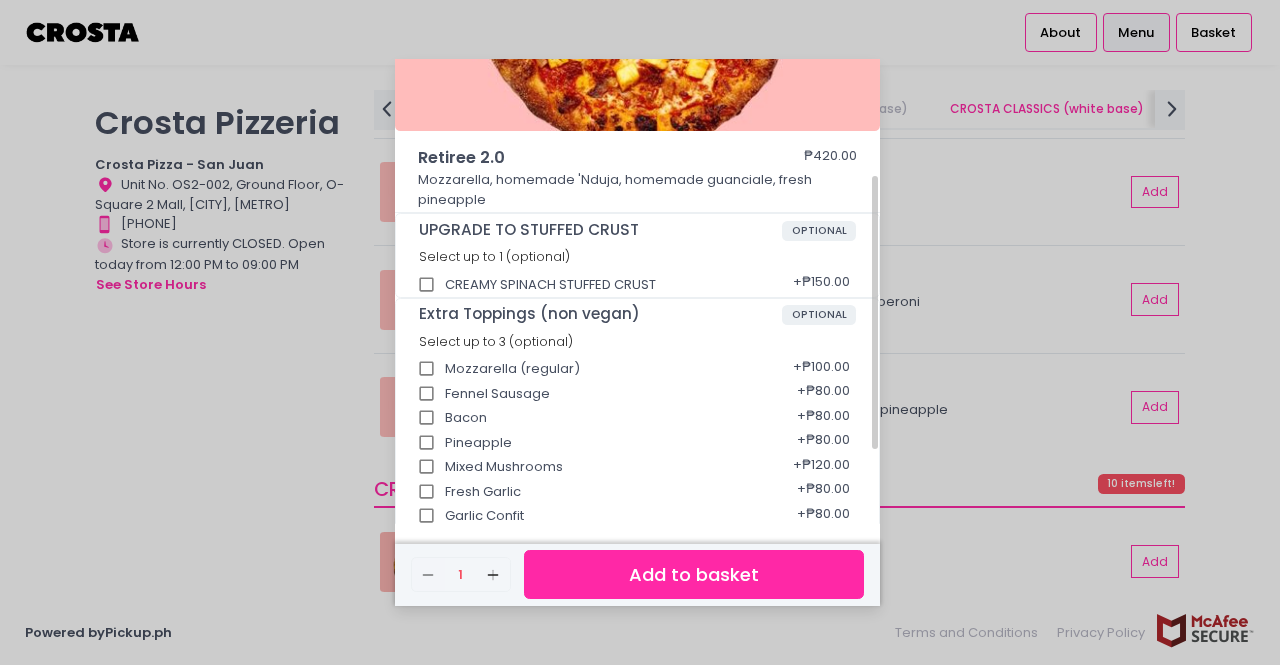 scroll, scrollTop: 300, scrollLeft: 0, axis: vertical 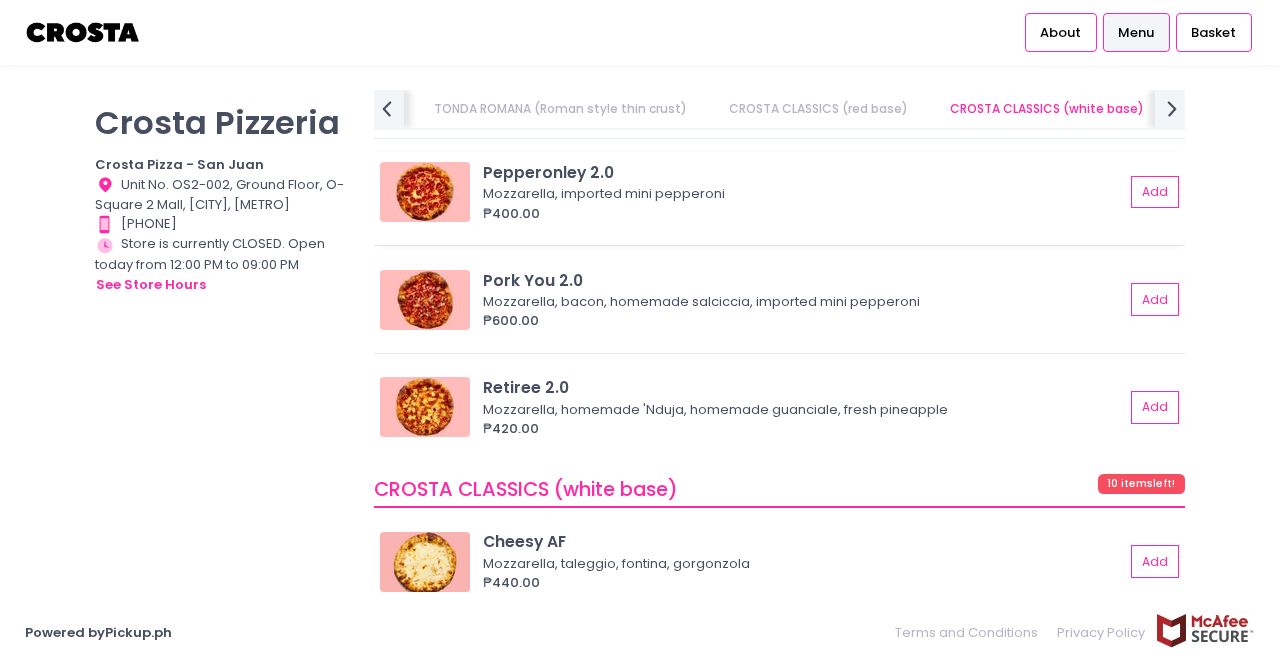 click at bounding box center (425, 192) 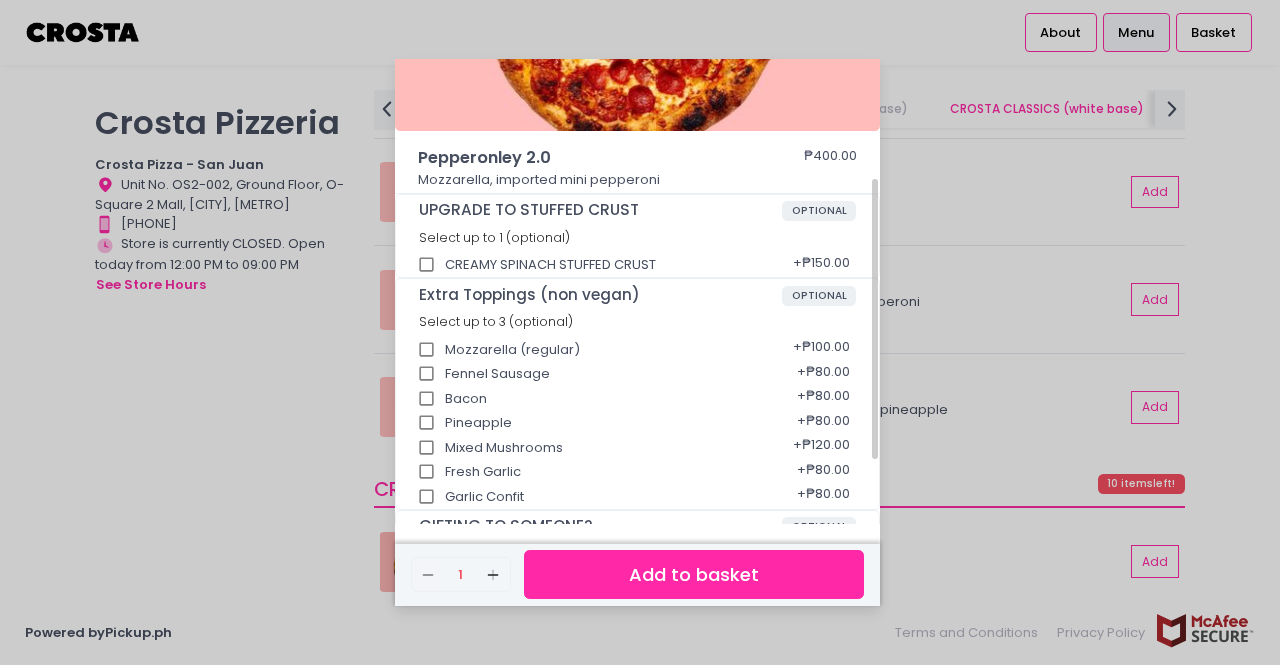scroll, scrollTop: 300, scrollLeft: 0, axis: vertical 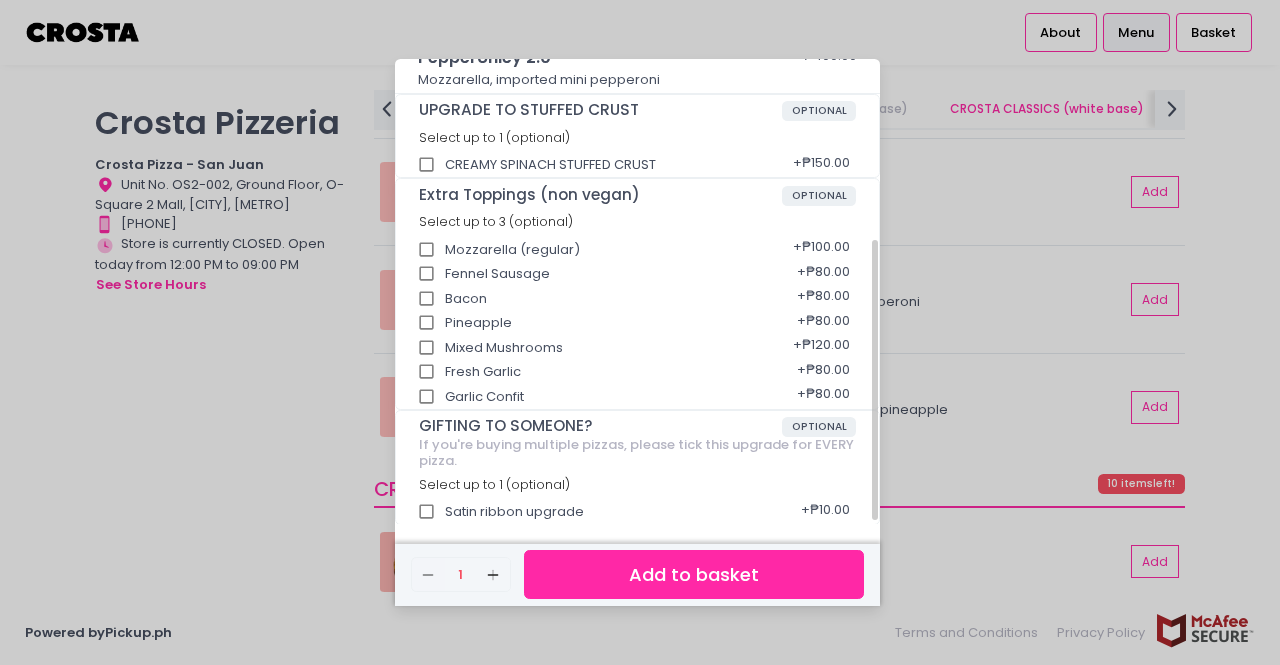 click on "Pineapple   +  ₱80.00" at bounding box center [638, 316] 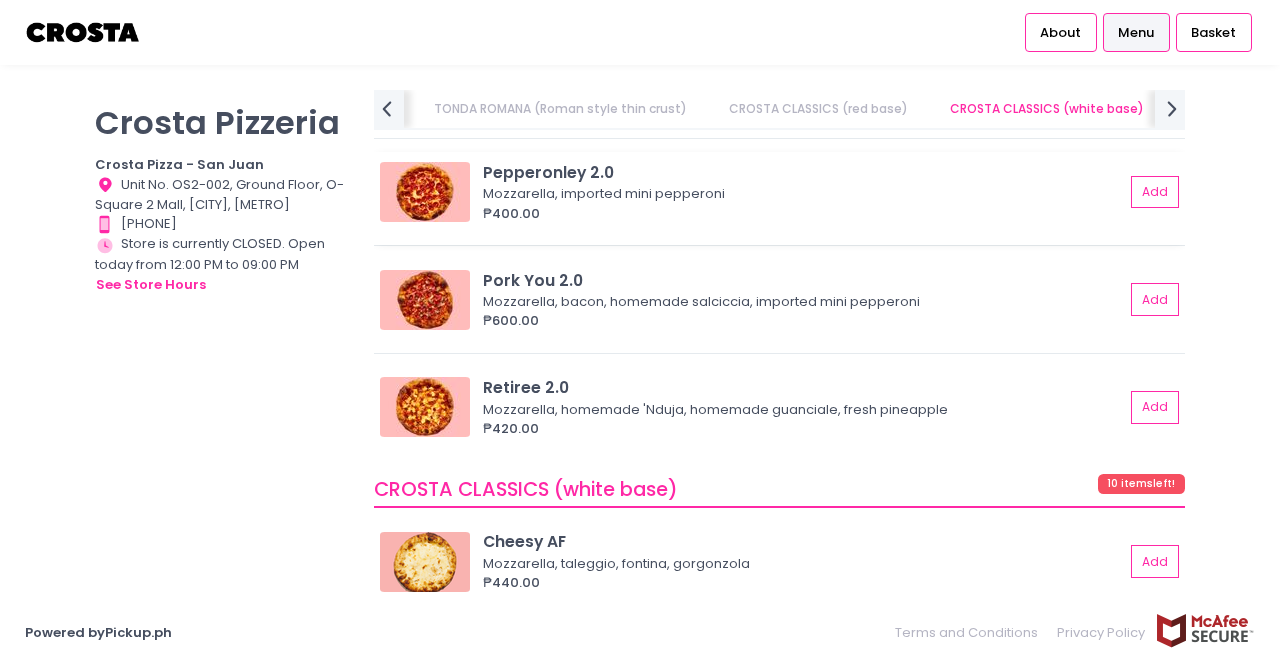 click at bounding box center [425, 192] 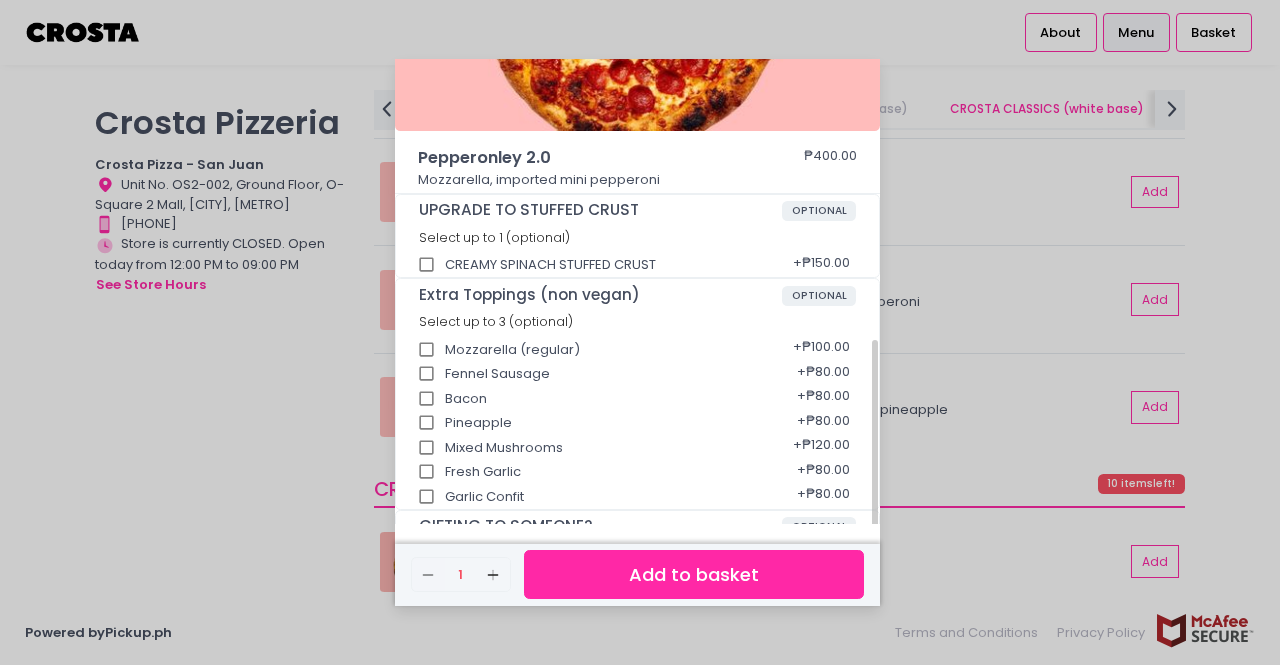 scroll, scrollTop: 300, scrollLeft: 0, axis: vertical 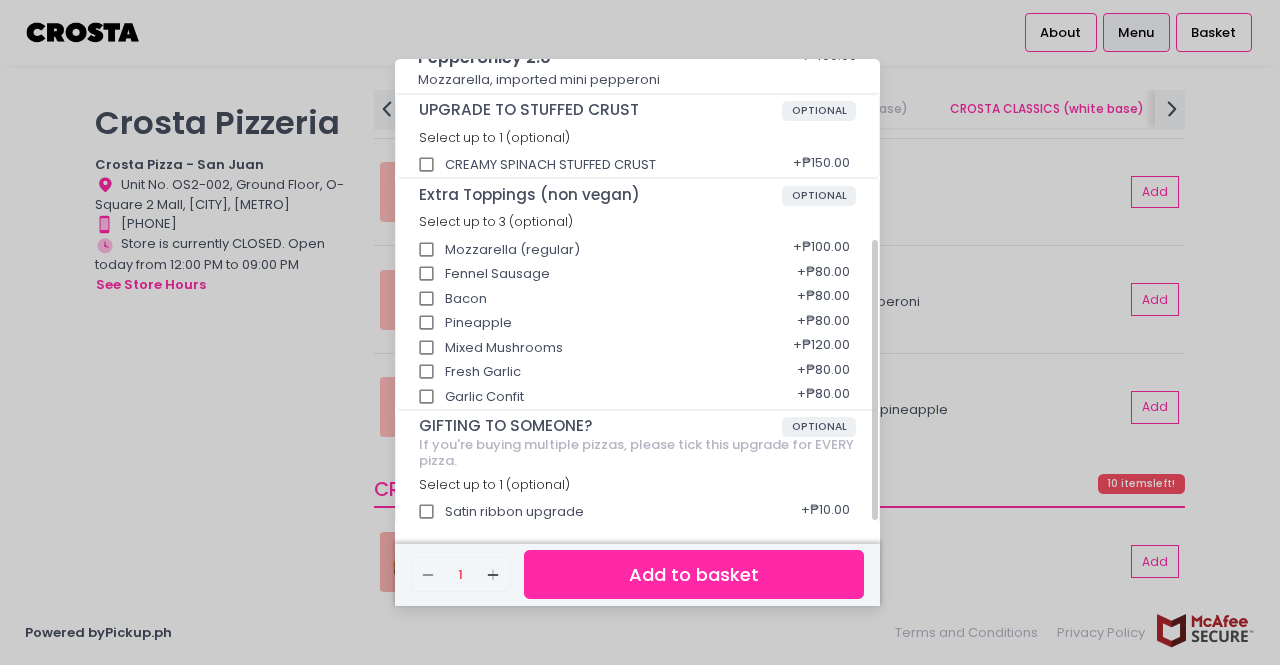 click on "Pineapple   +  ₱80.00" at bounding box center [638, 316] 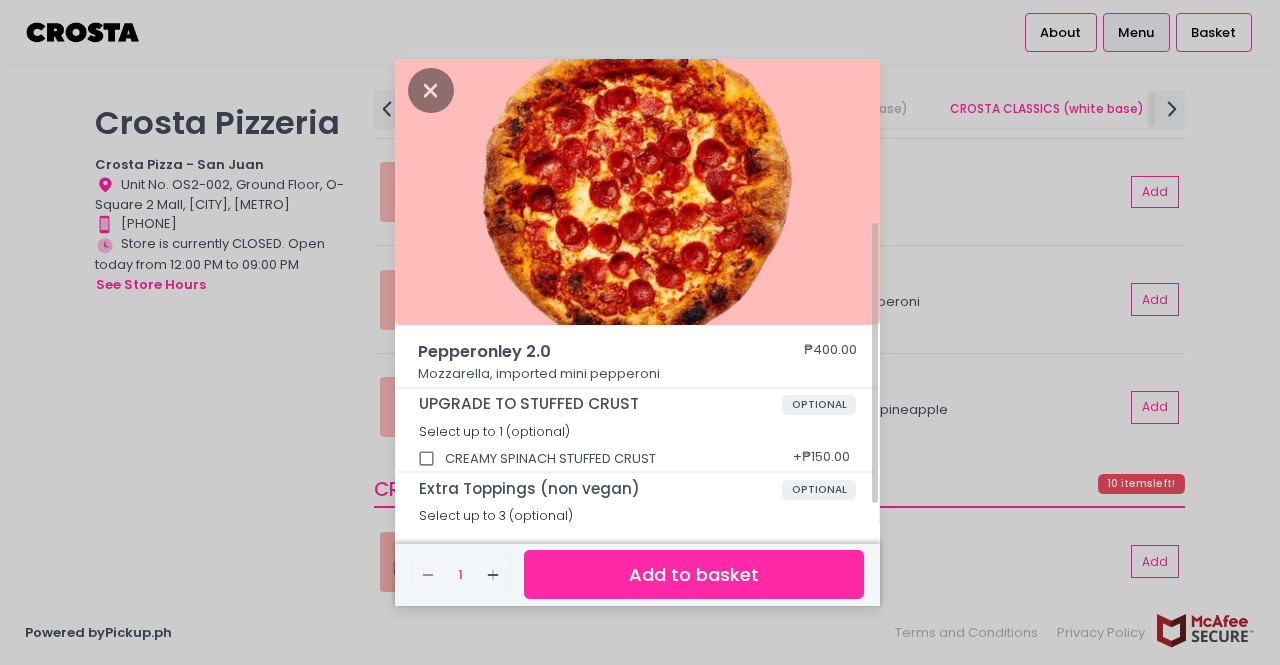 scroll, scrollTop: 0, scrollLeft: 0, axis: both 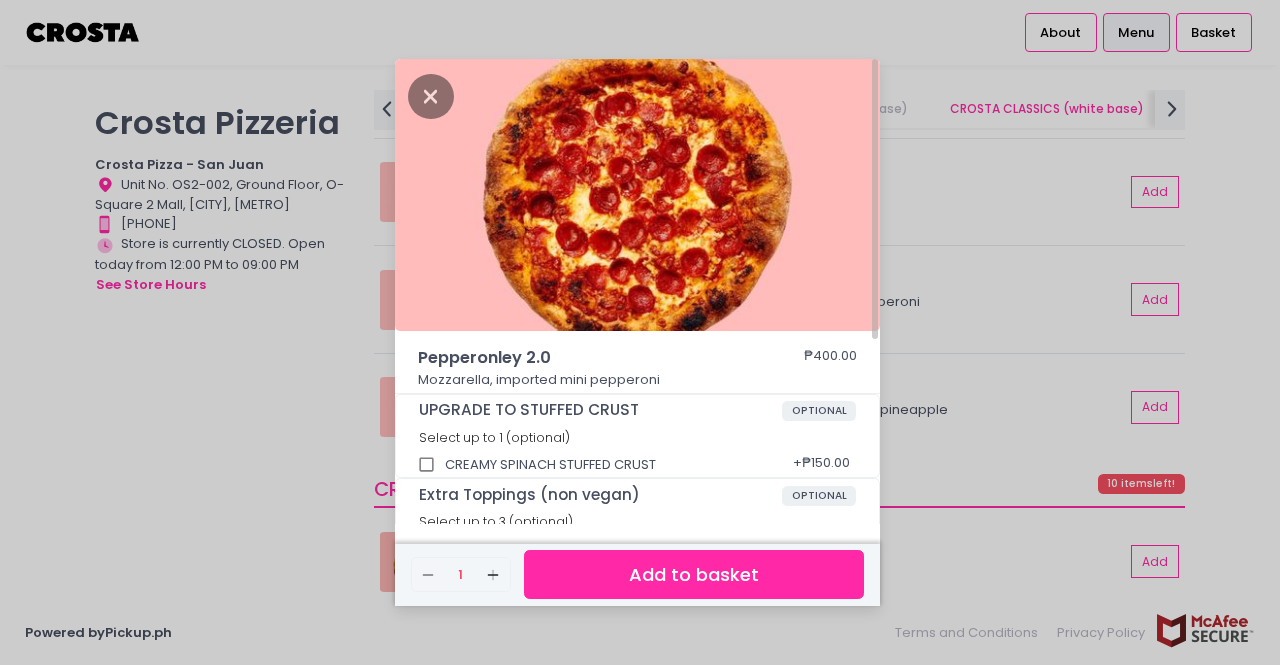 click on "CREAMY SPINACH STUFFED CRUST   +  ₱150.00" at bounding box center (638, 458) 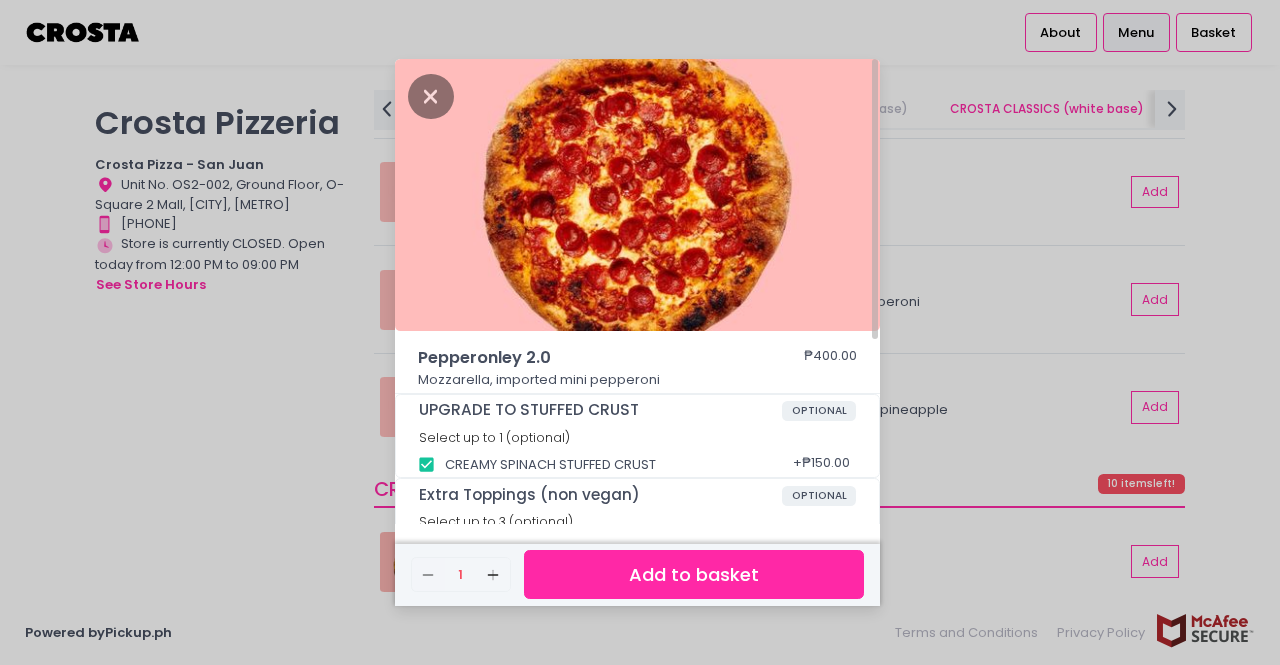 scroll, scrollTop: 306, scrollLeft: 0, axis: vertical 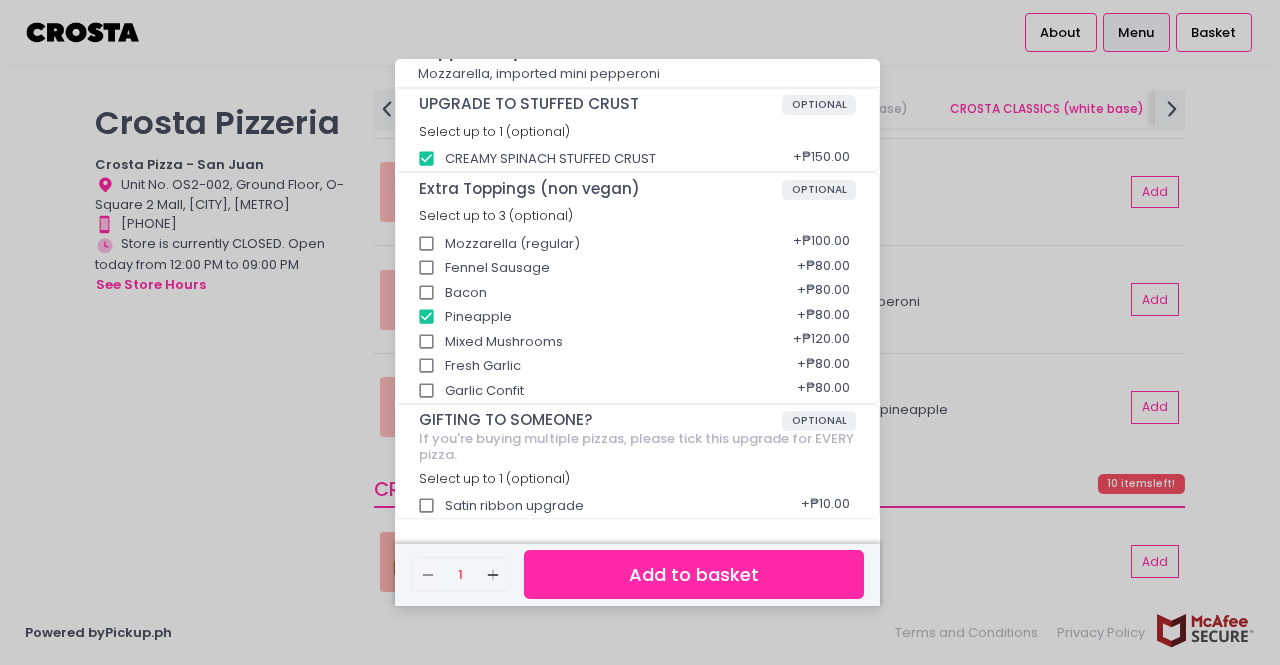 click on "Add to basket" at bounding box center (694, 574) 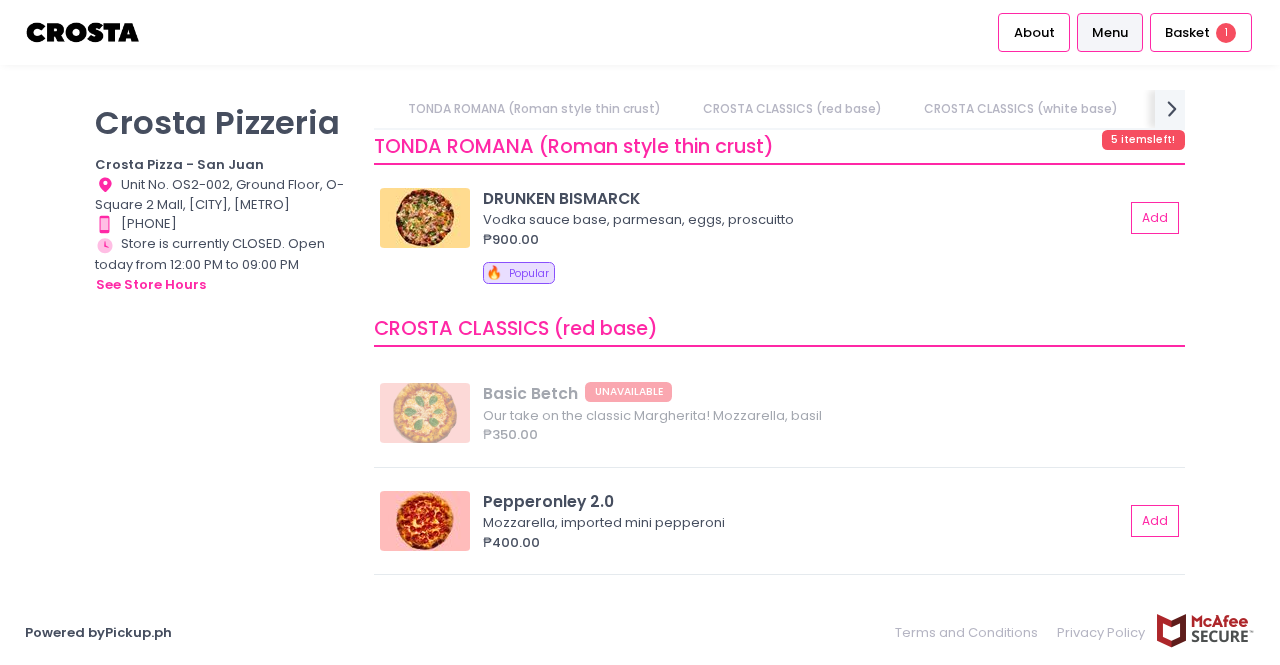 scroll, scrollTop: 1200, scrollLeft: 0, axis: vertical 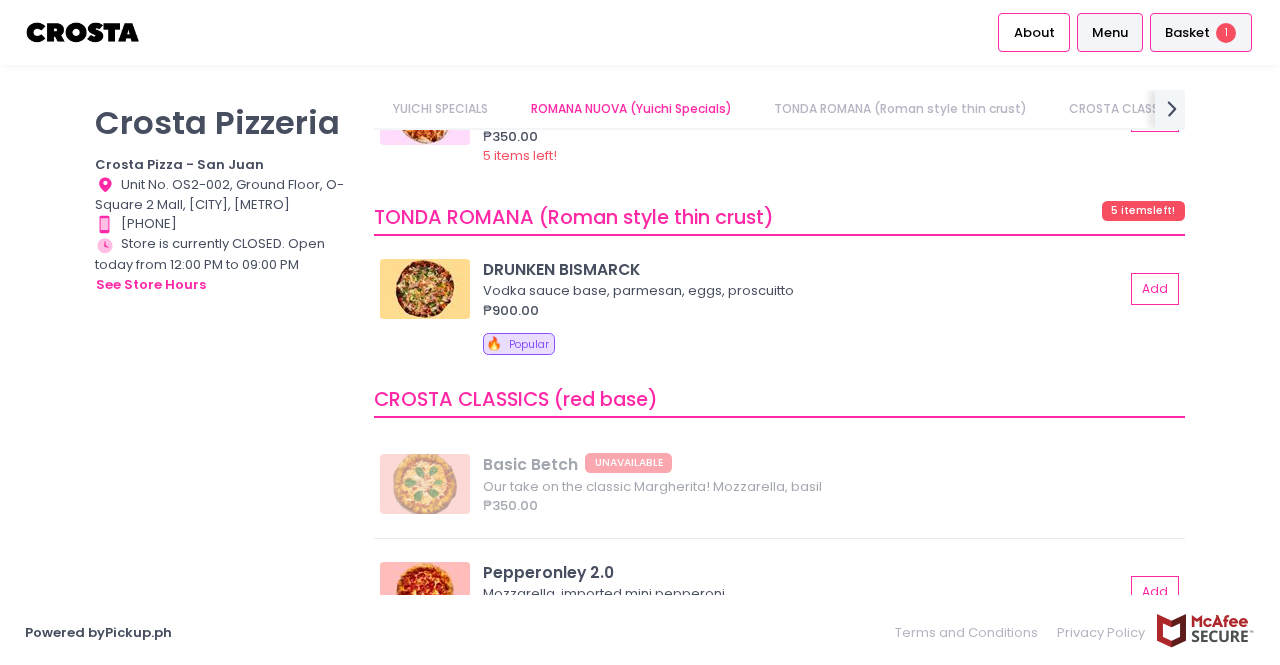 click on "1" at bounding box center [1226, 33] 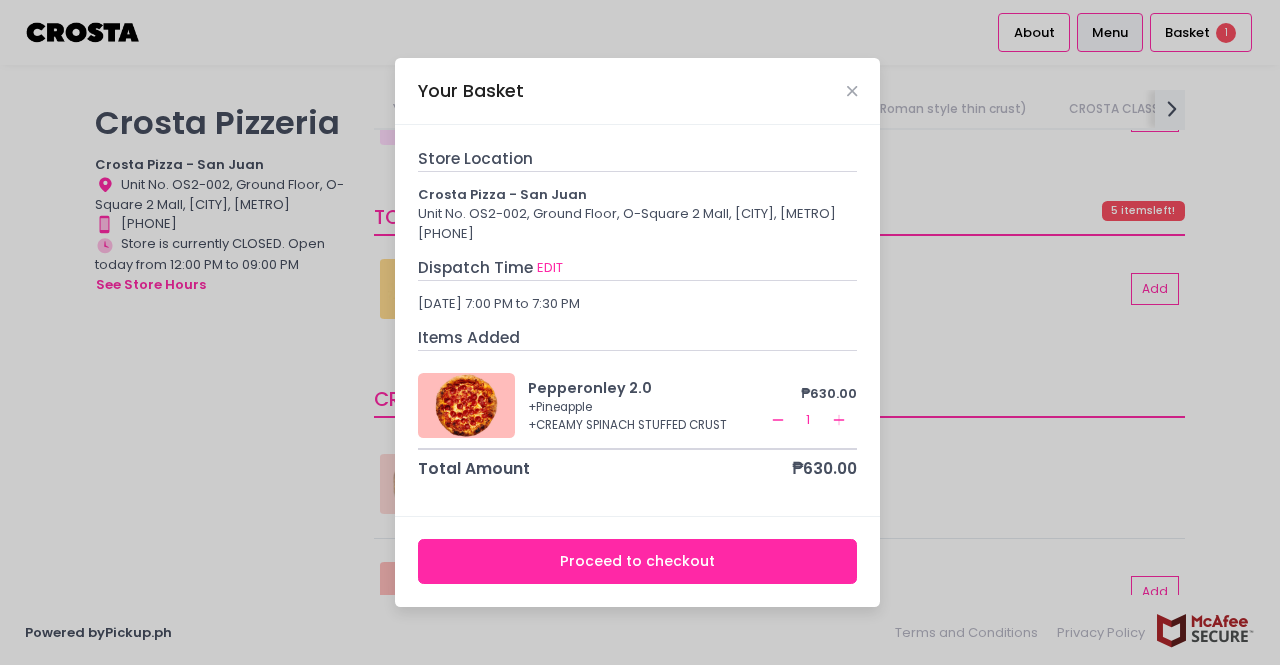 click on "Proceed to checkout" at bounding box center (638, 561) 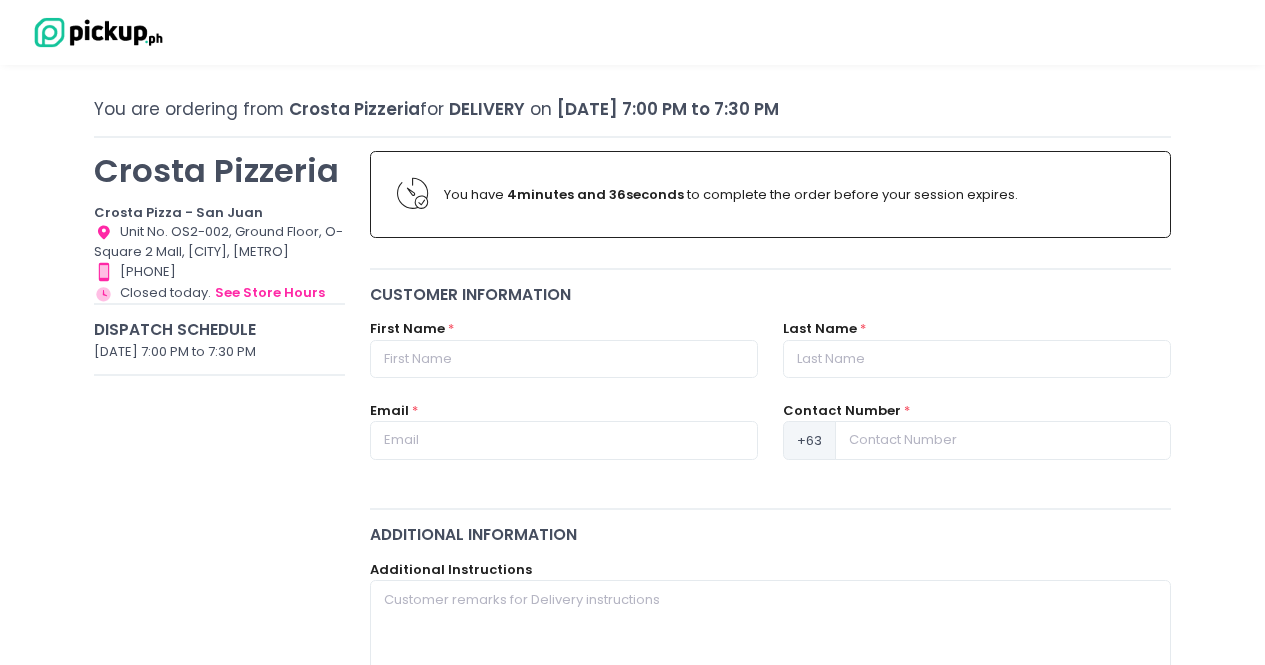 scroll, scrollTop: 100, scrollLeft: 0, axis: vertical 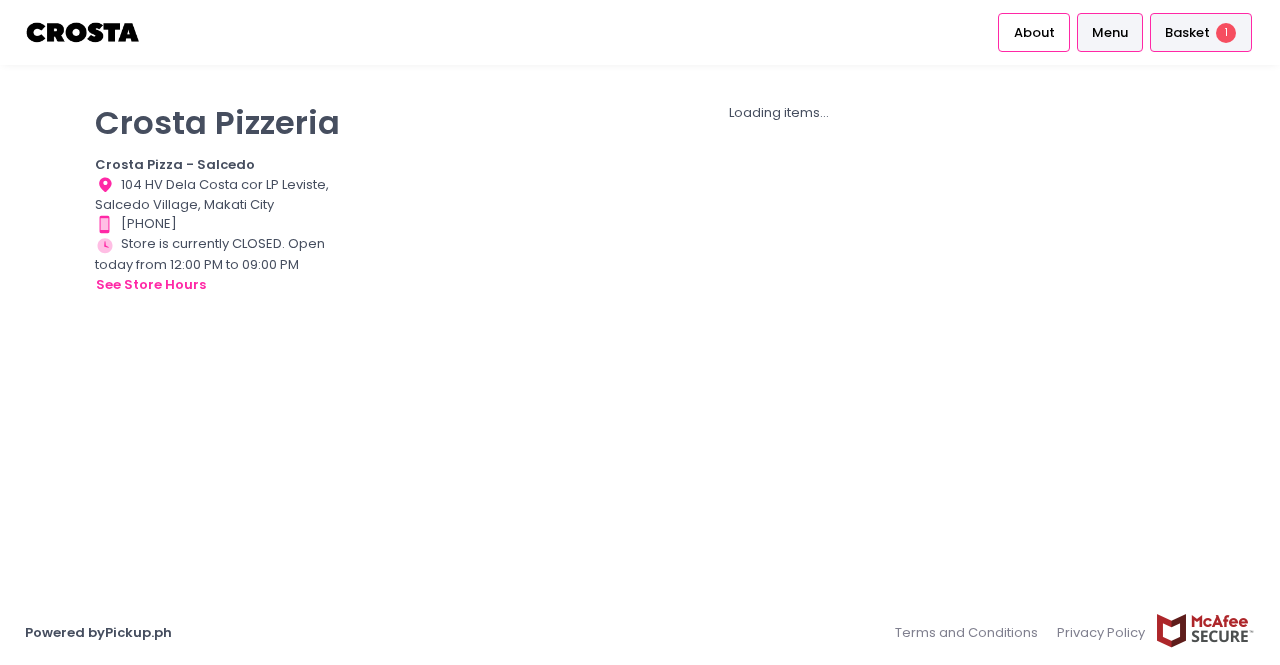 click on "Basket" at bounding box center (1187, 33) 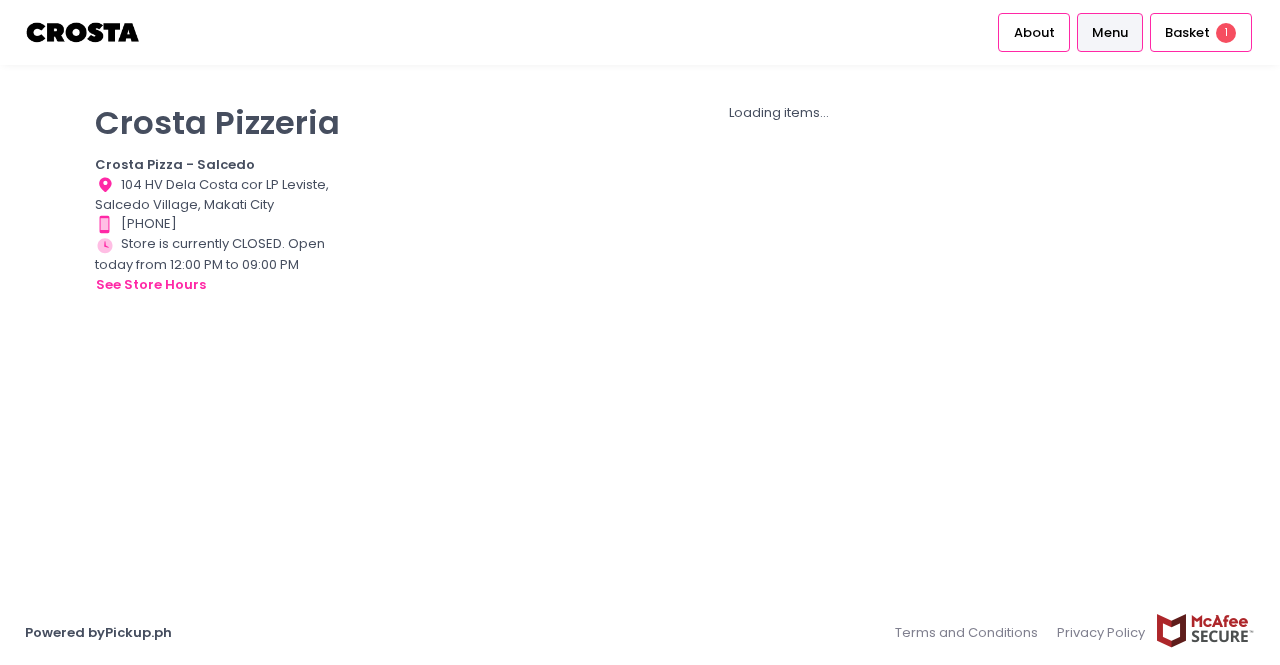 scroll, scrollTop: 0, scrollLeft: 0, axis: both 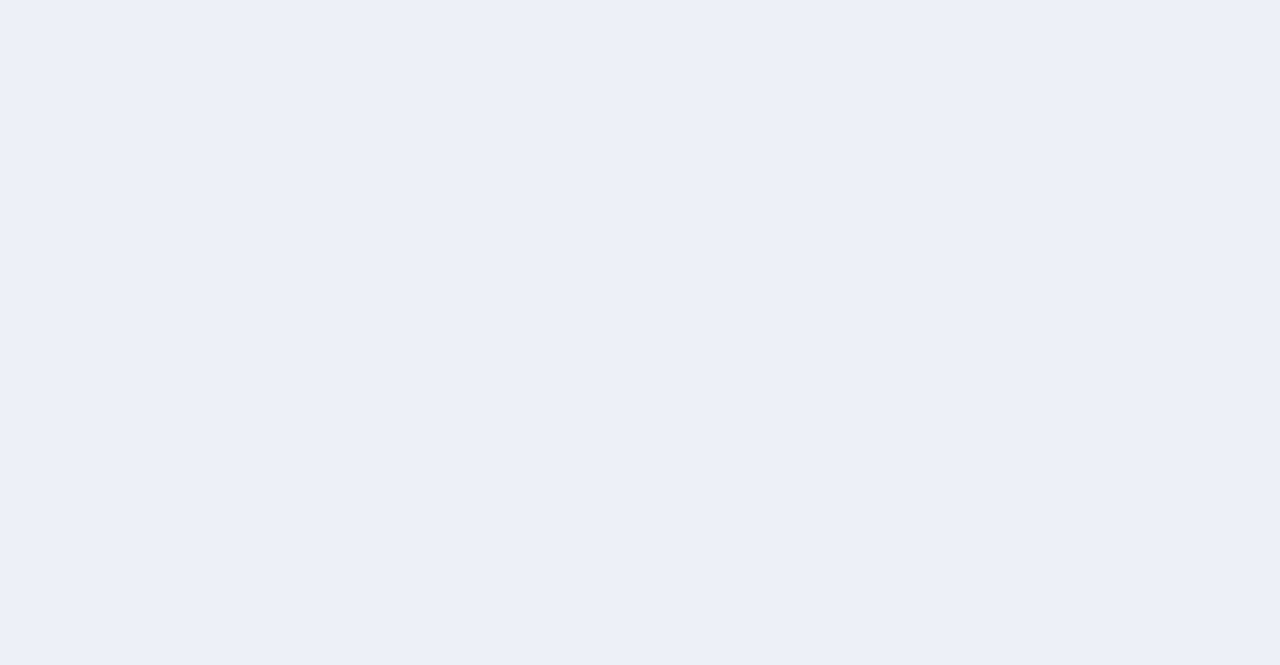 click at bounding box center [640, 332] 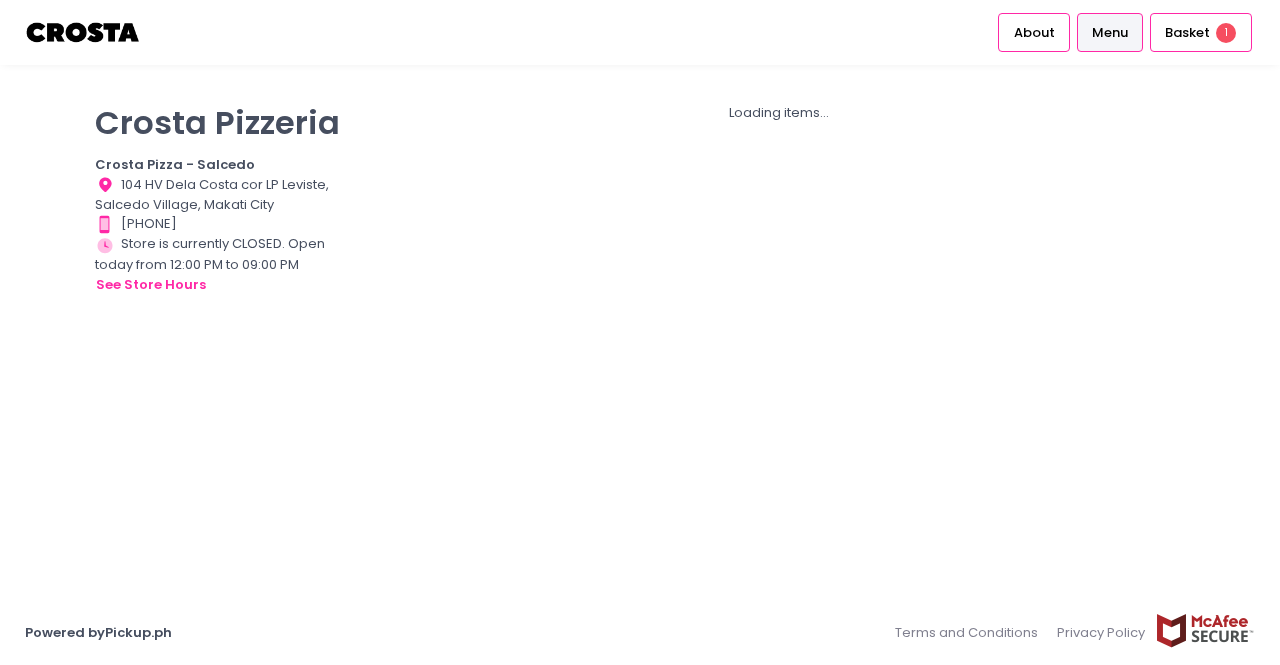 scroll, scrollTop: 0, scrollLeft: 0, axis: both 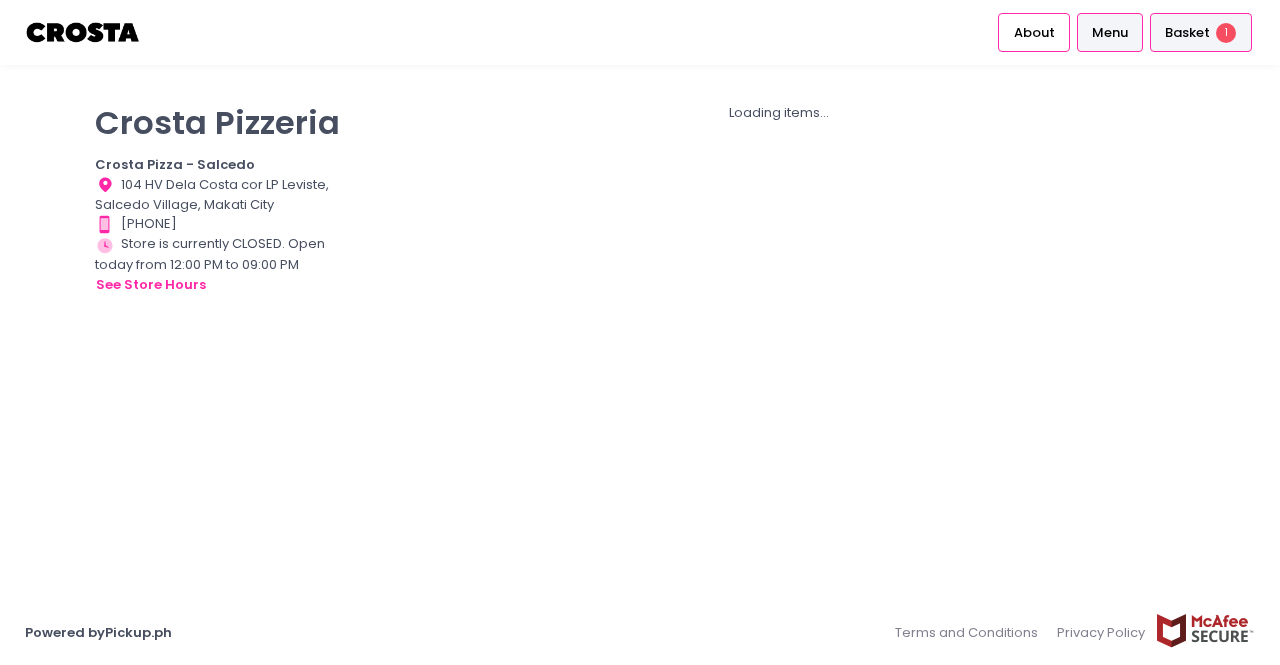 click on "Basket" at bounding box center [1187, 33] 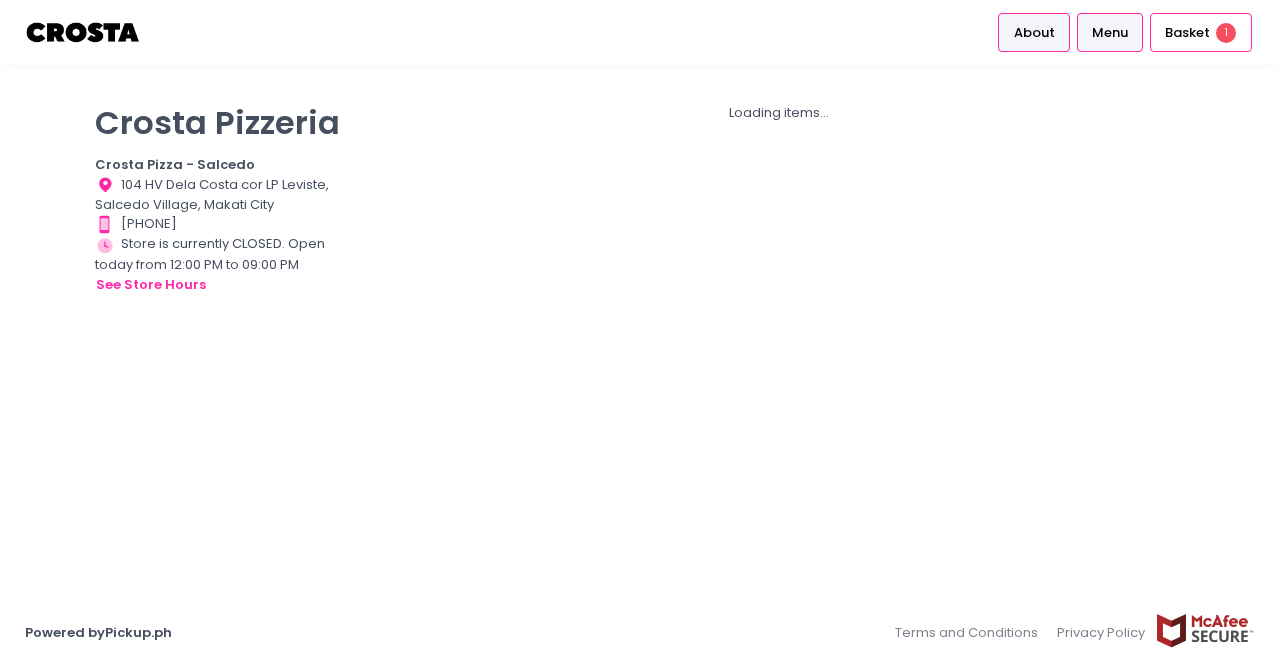 scroll, scrollTop: 0, scrollLeft: 0, axis: both 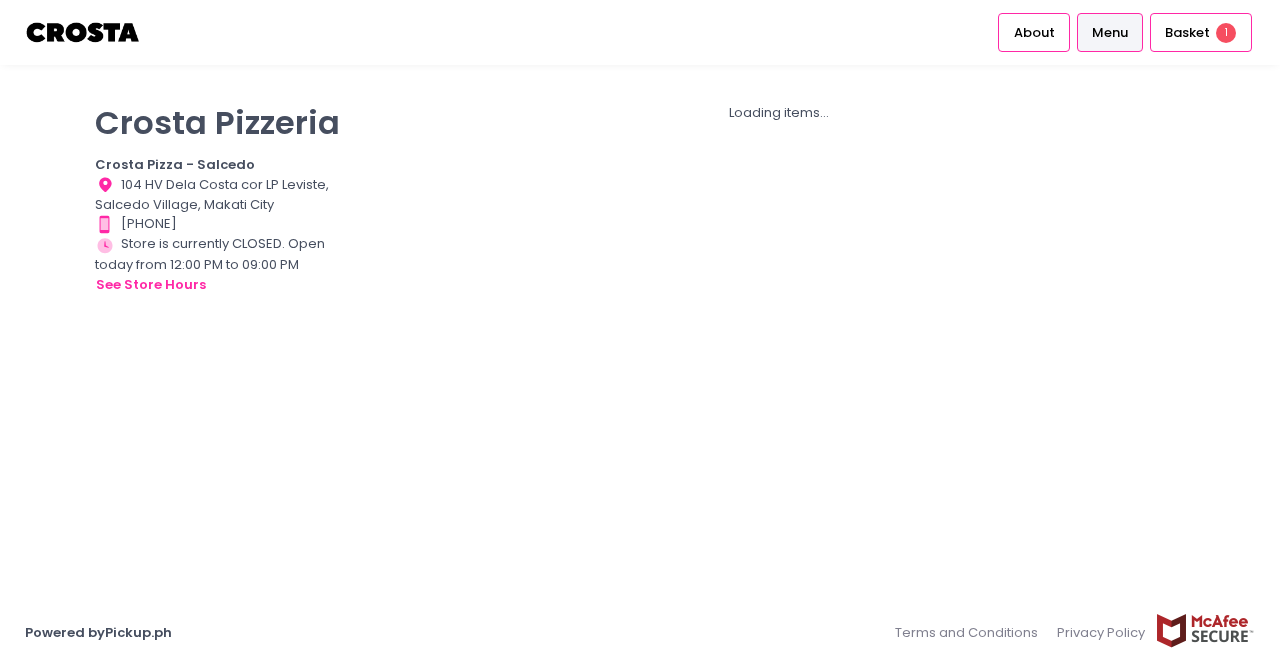 click on "Menu" at bounding box center (1110, 33) 